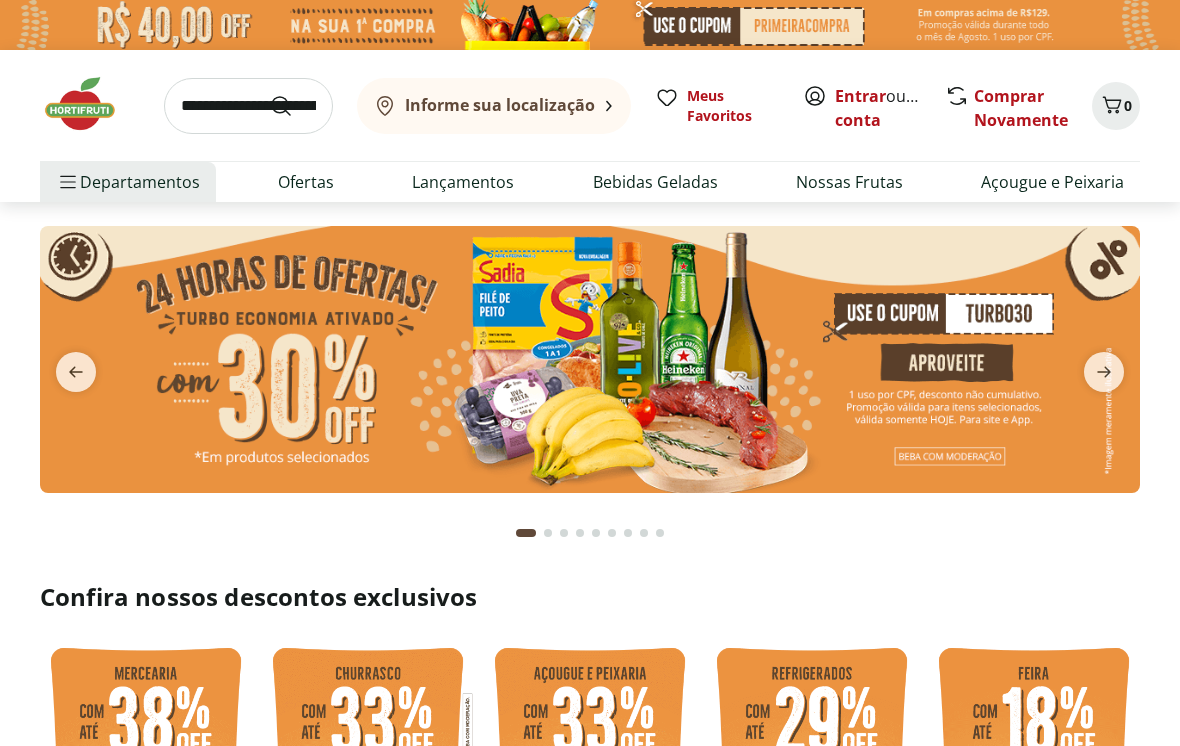 scroll, scrollTop: 0, scrollLeft: 0, axis: both 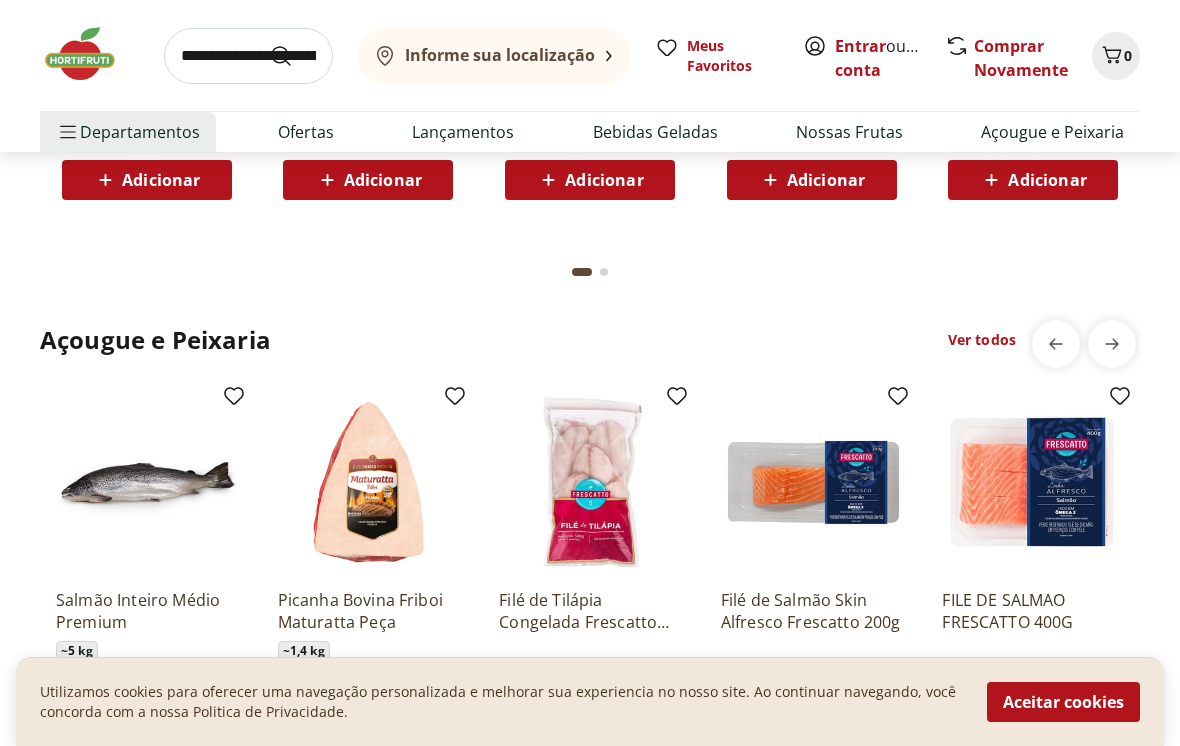 click on "Açougue e Peixaria" at bounding box center [1052, 132] 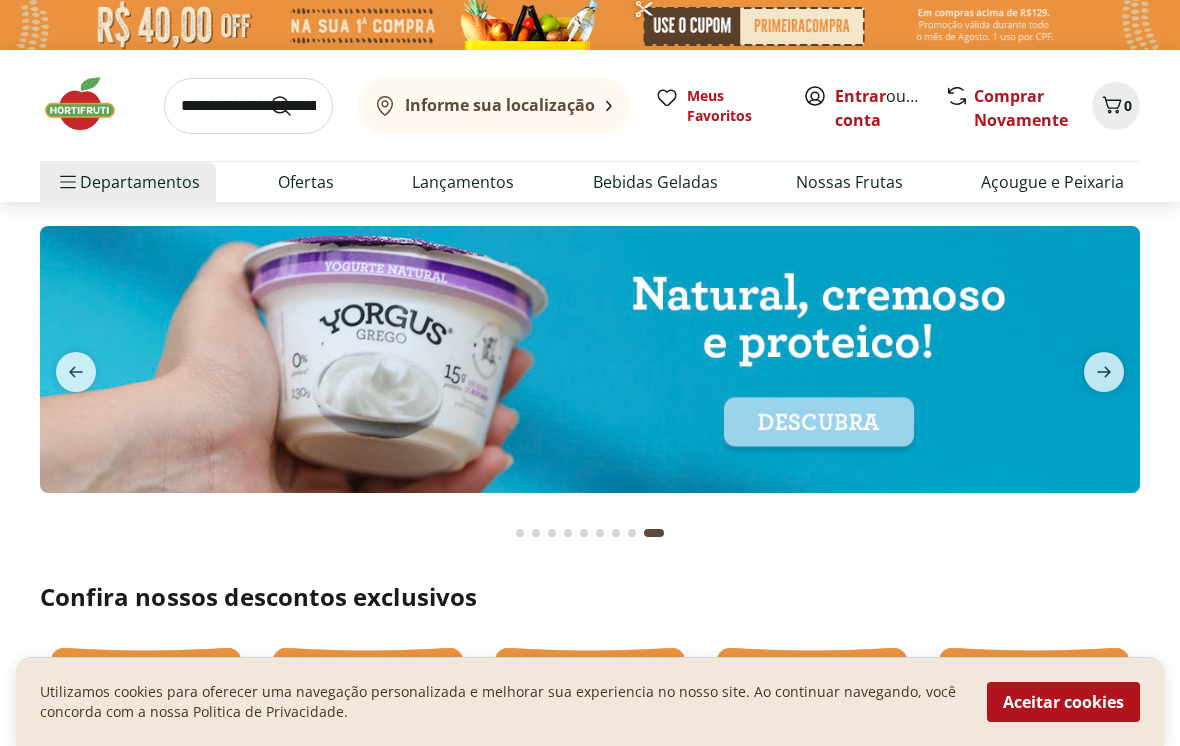select on "**********" 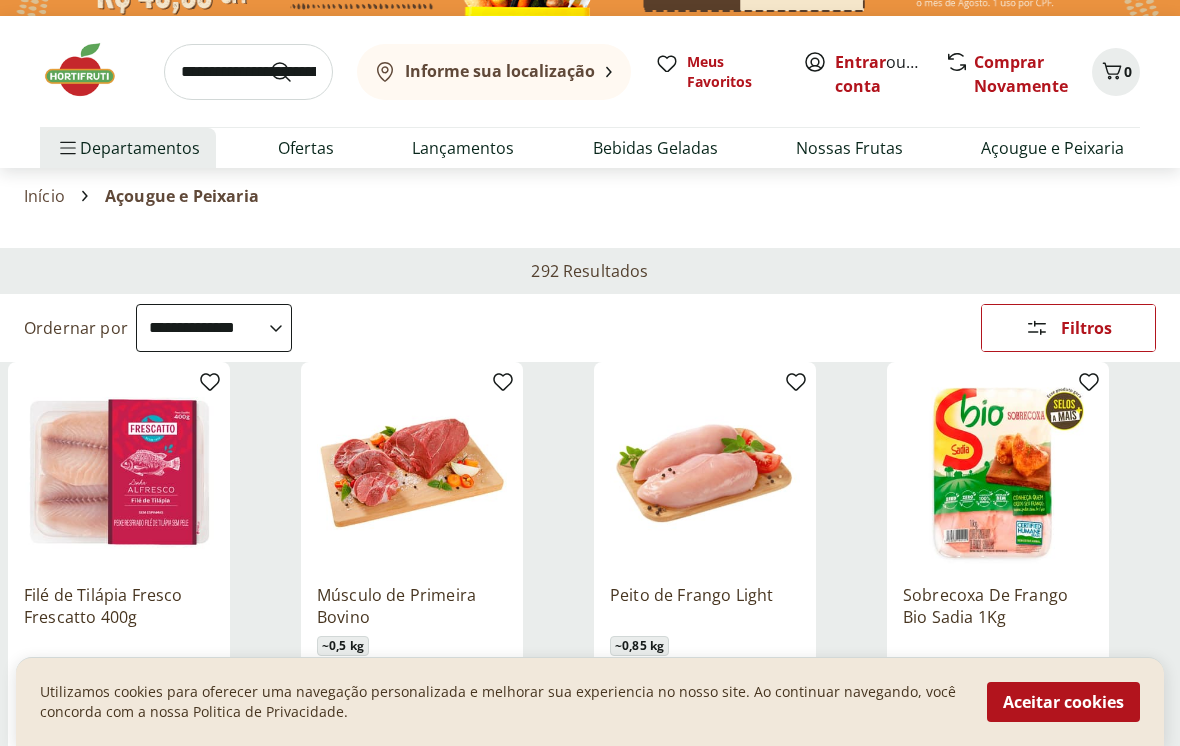 scroll, scrollTop: 0, scrollLeft: 0, axis: both 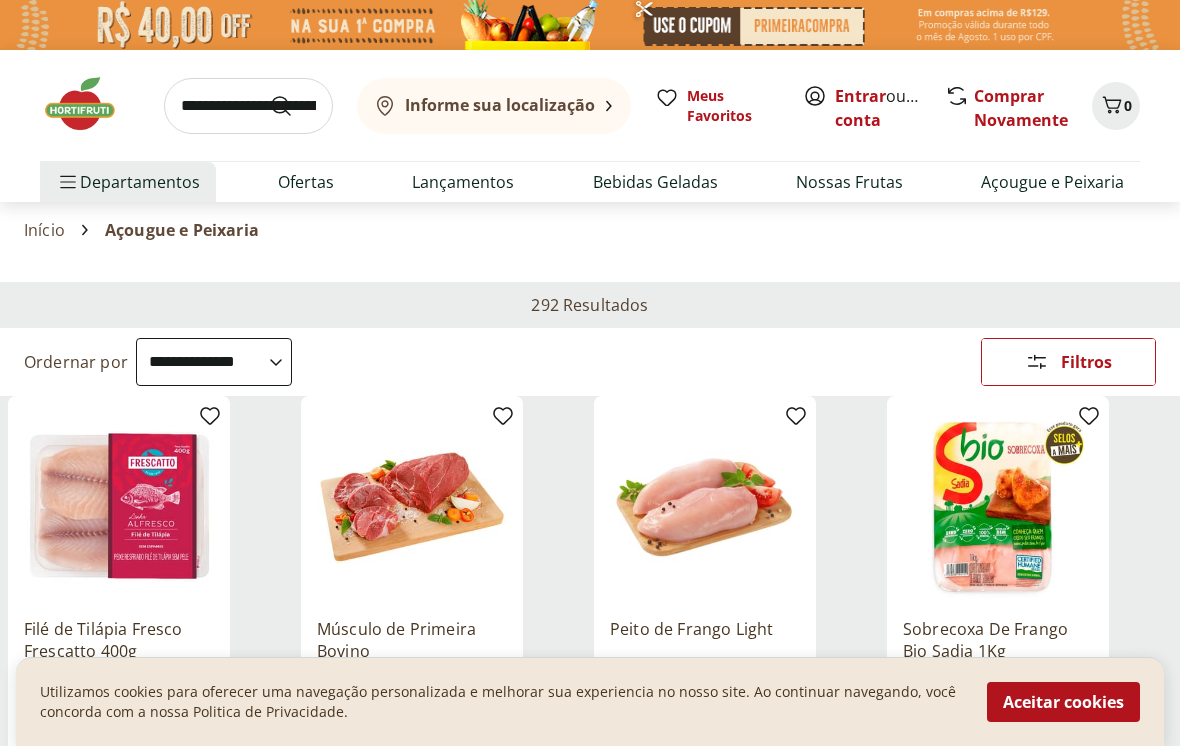 click on "Nossas Frutas" at bounding box center (849, 182) 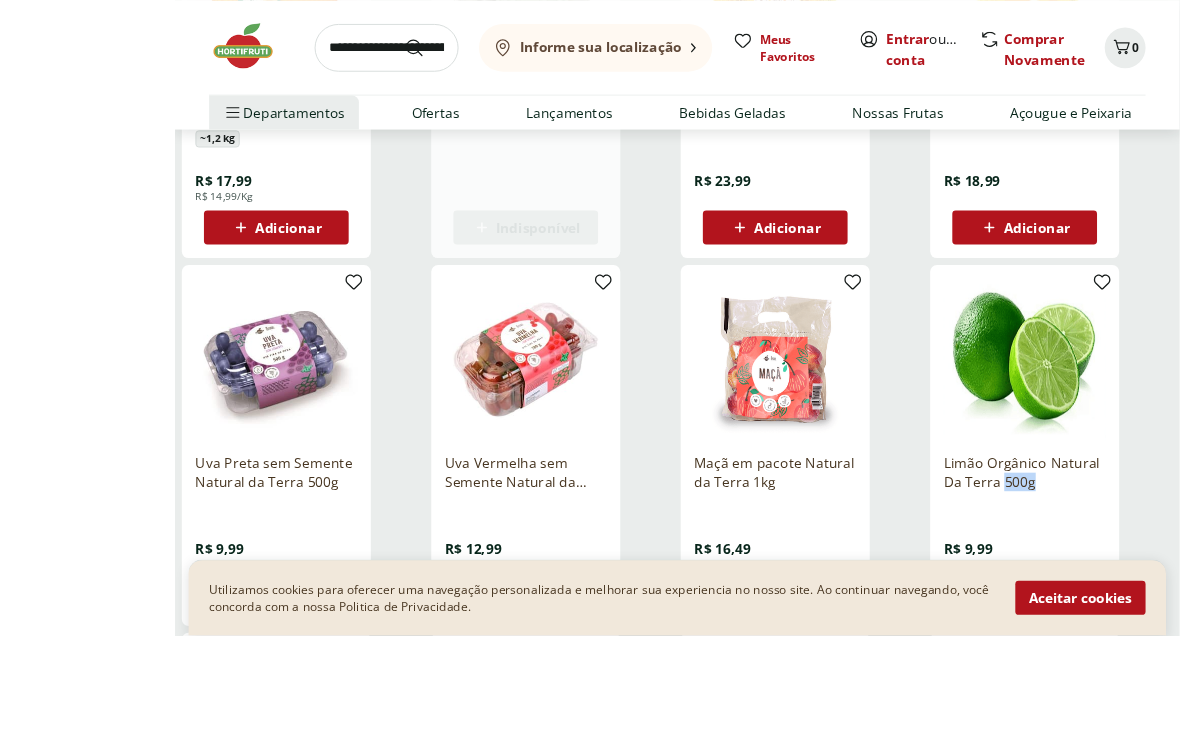 scroll, scrollTop: 589, scrollLeft: 0, axis: vertical 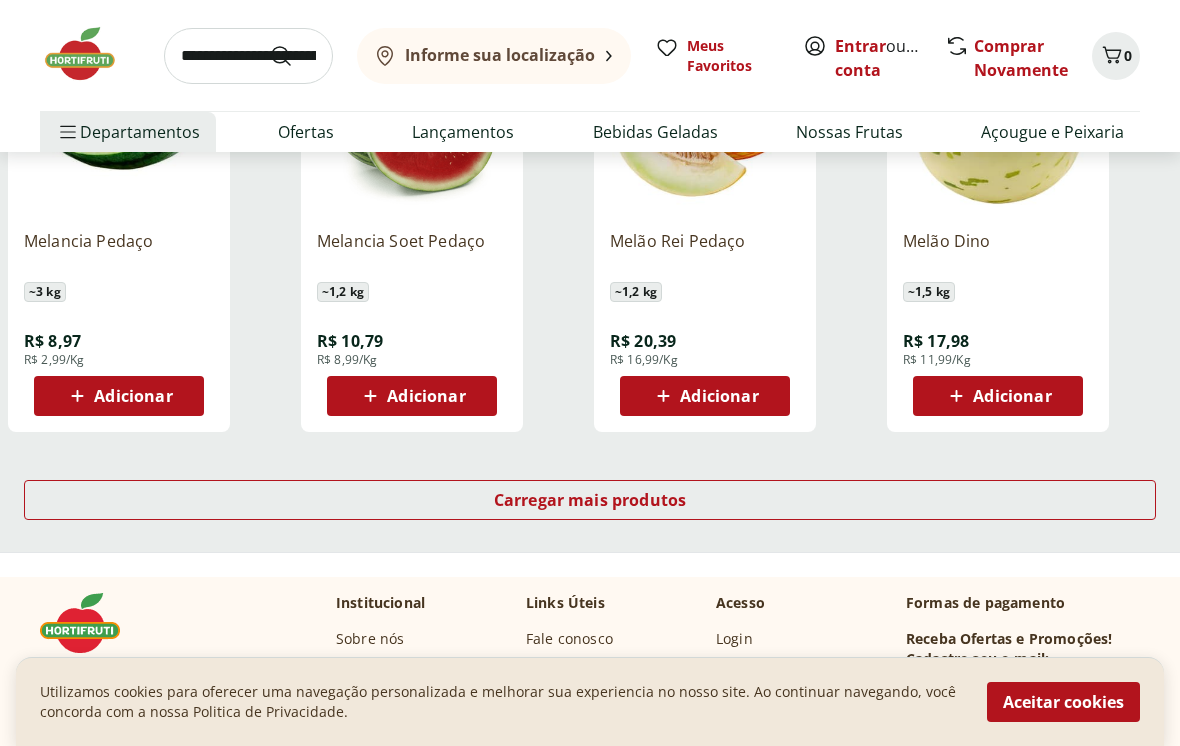 click on "Carregar mais produtos" at bounding box center (590, 501) 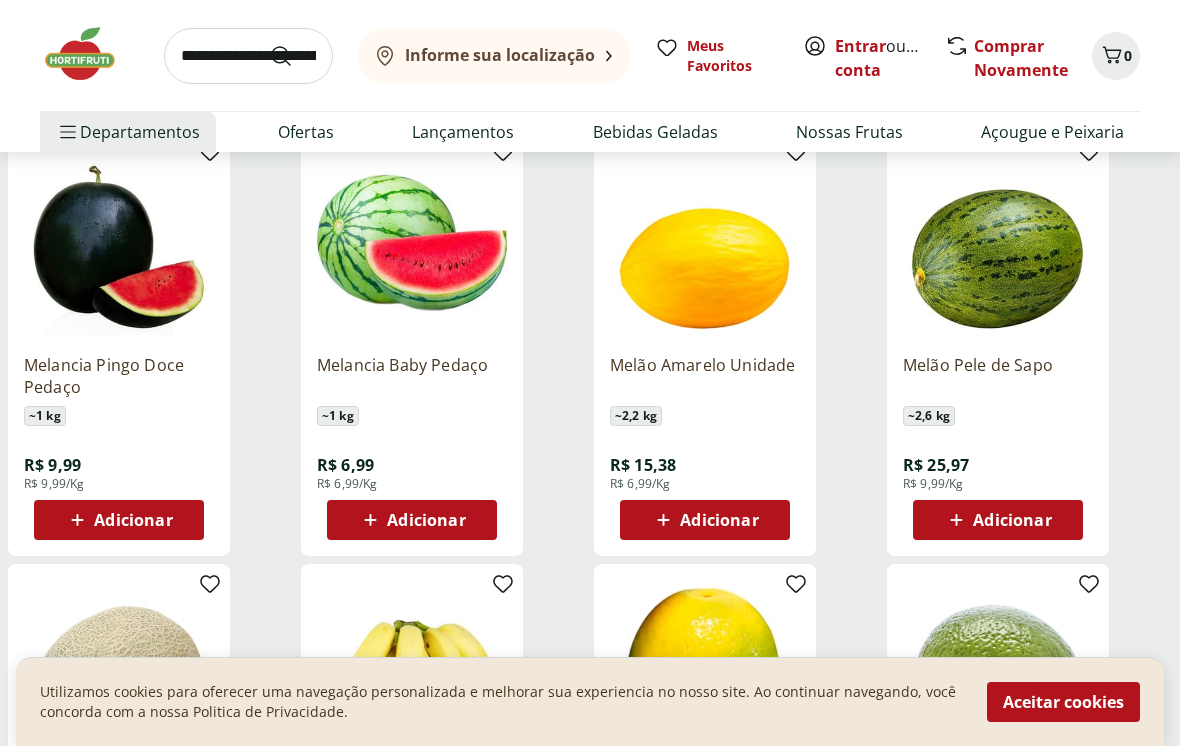 scroll, scrollTop: 1572, scrollLeft: 0, axis: vertical 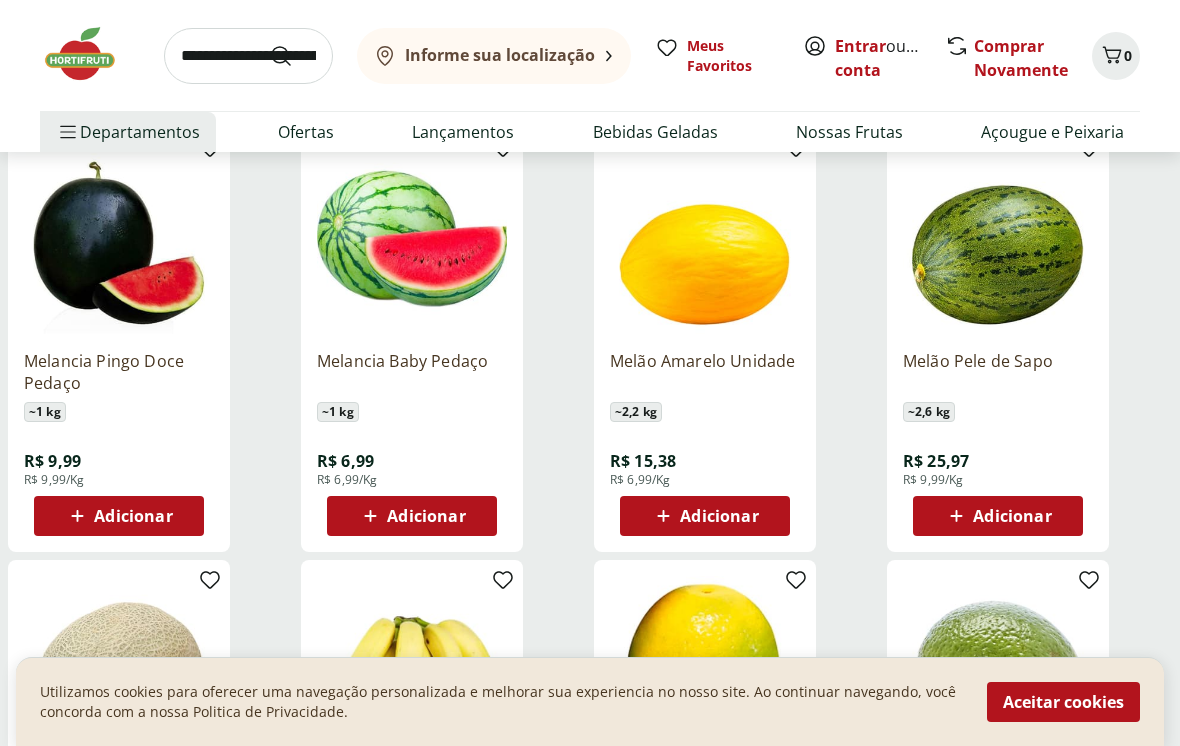 click on "Melão Pele de Sapo ~ 2,6 kg R$ 25,97 R$ 9,99/Kg Adicionar" at bounding box center [1029, 340] 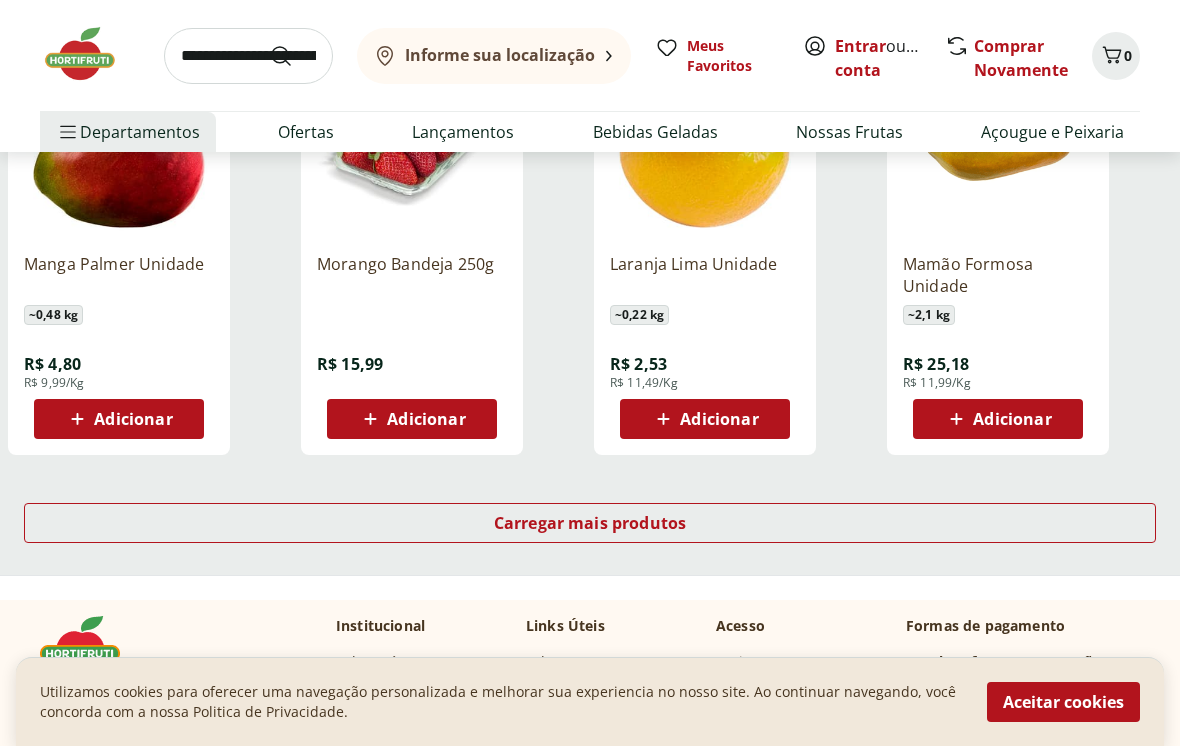 scroll, scrollTop: 2543, scrollLeft: 0, axis: vertical 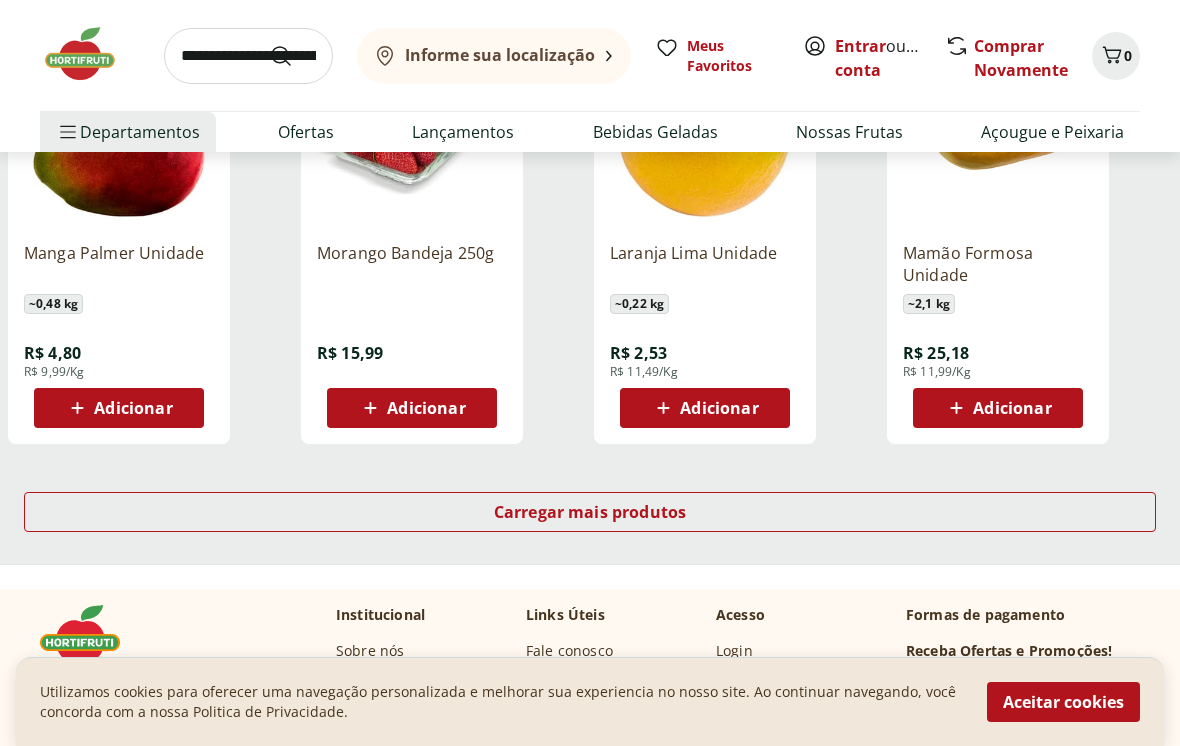 click on "Carregar mais produtos" at bounding box center [590, 513] 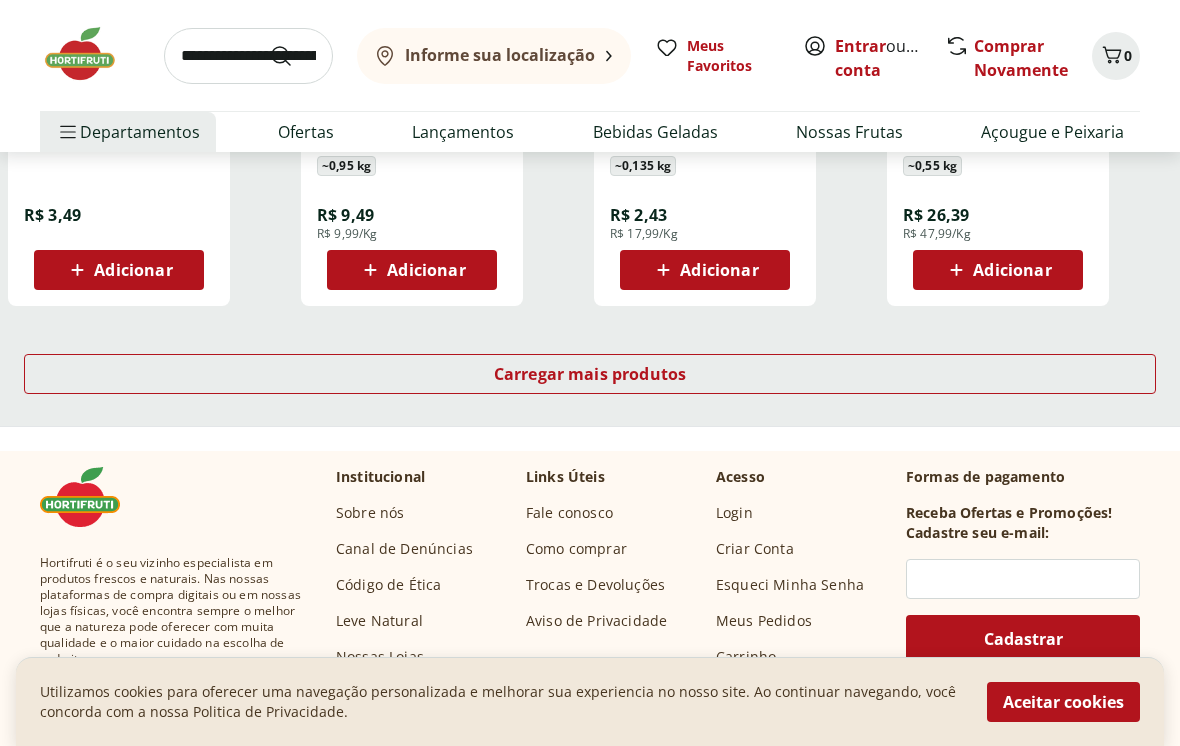 scroll, scrollTop: 3987, scrollLeft: 0, axis: vertical 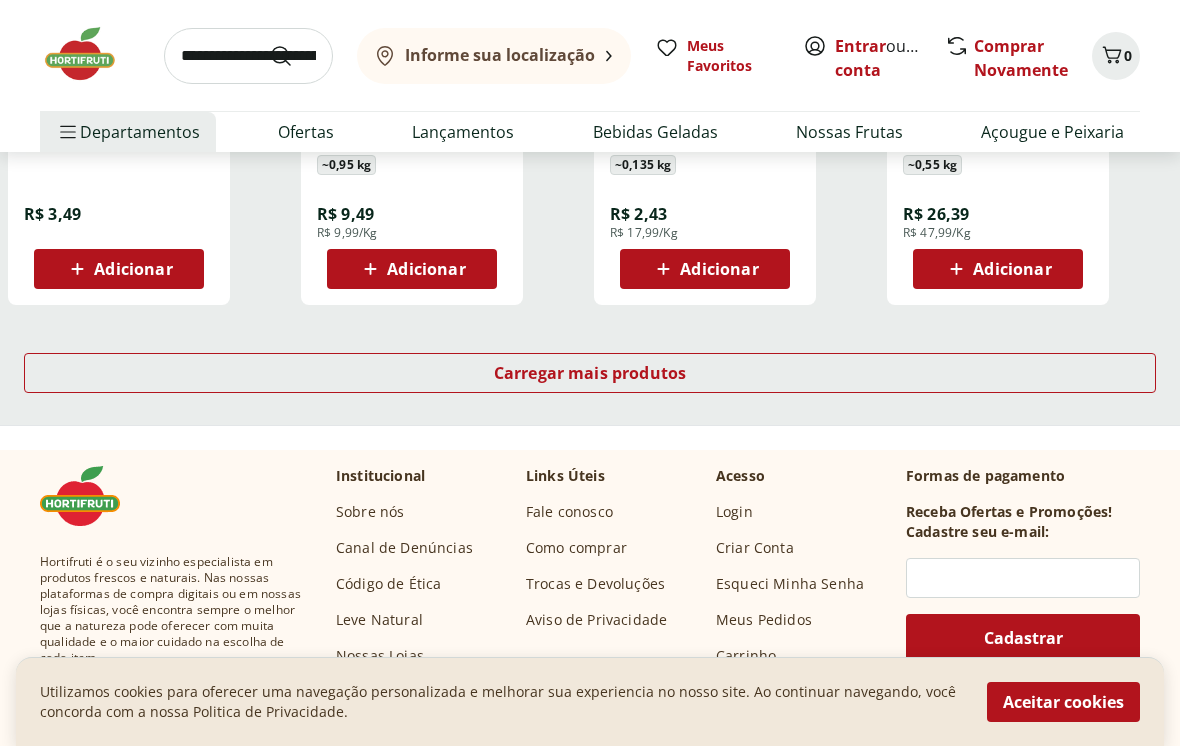 click on "Carregar mais produtos" at bounding box center (590, 373) 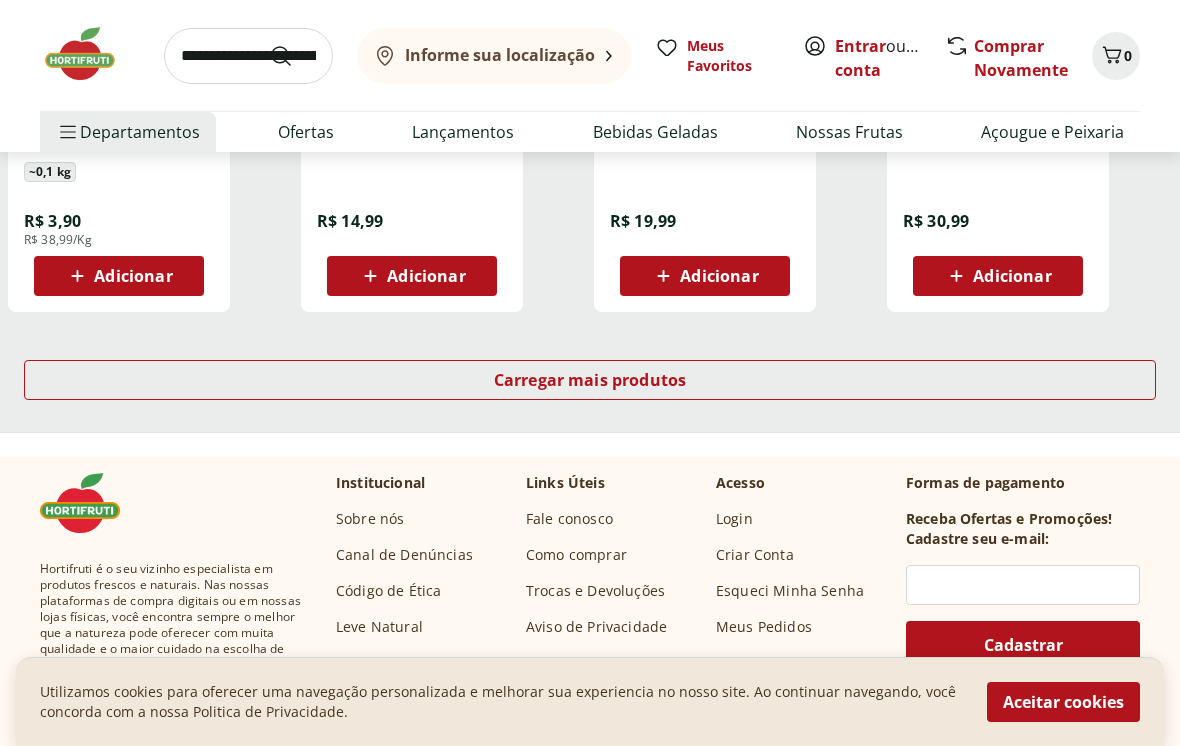 scroll, scrollTop: 5295, scrollLeft: 0, axis: vertical 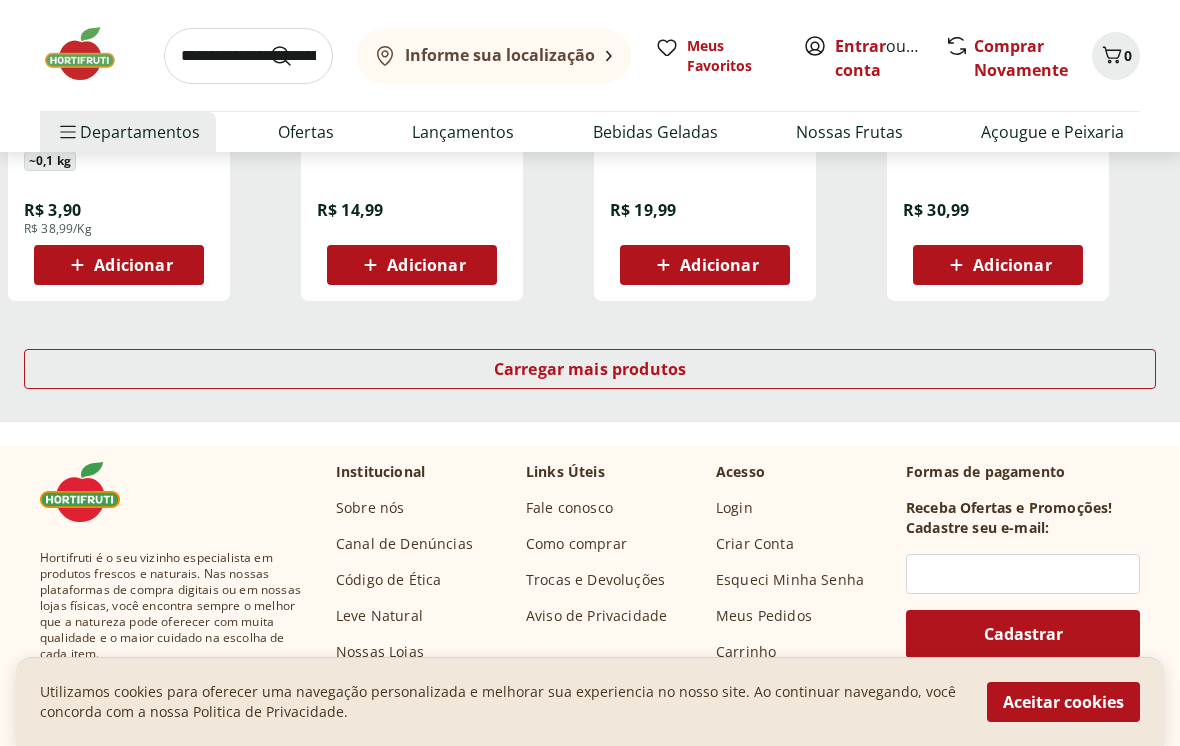click on "Carregar mais produtos" at bounding box center [590, 369] 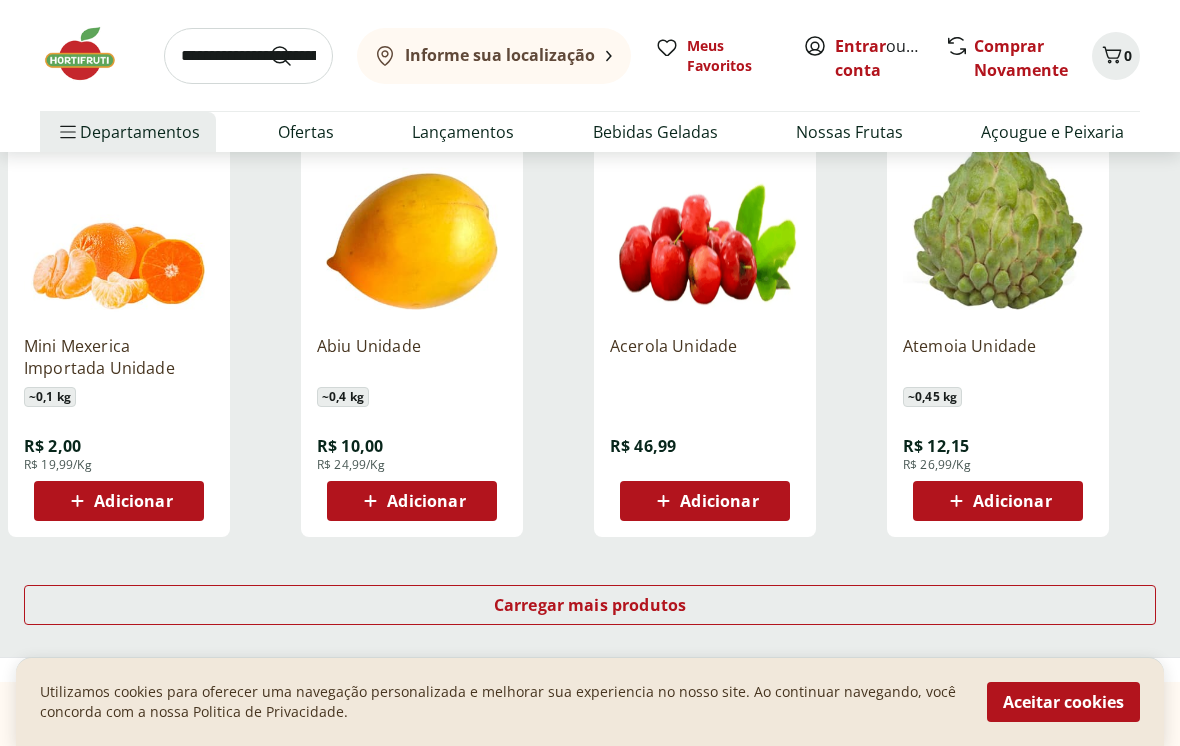 scroll, scrollTop: 6372, scrollLeft: 0, axis: vertical 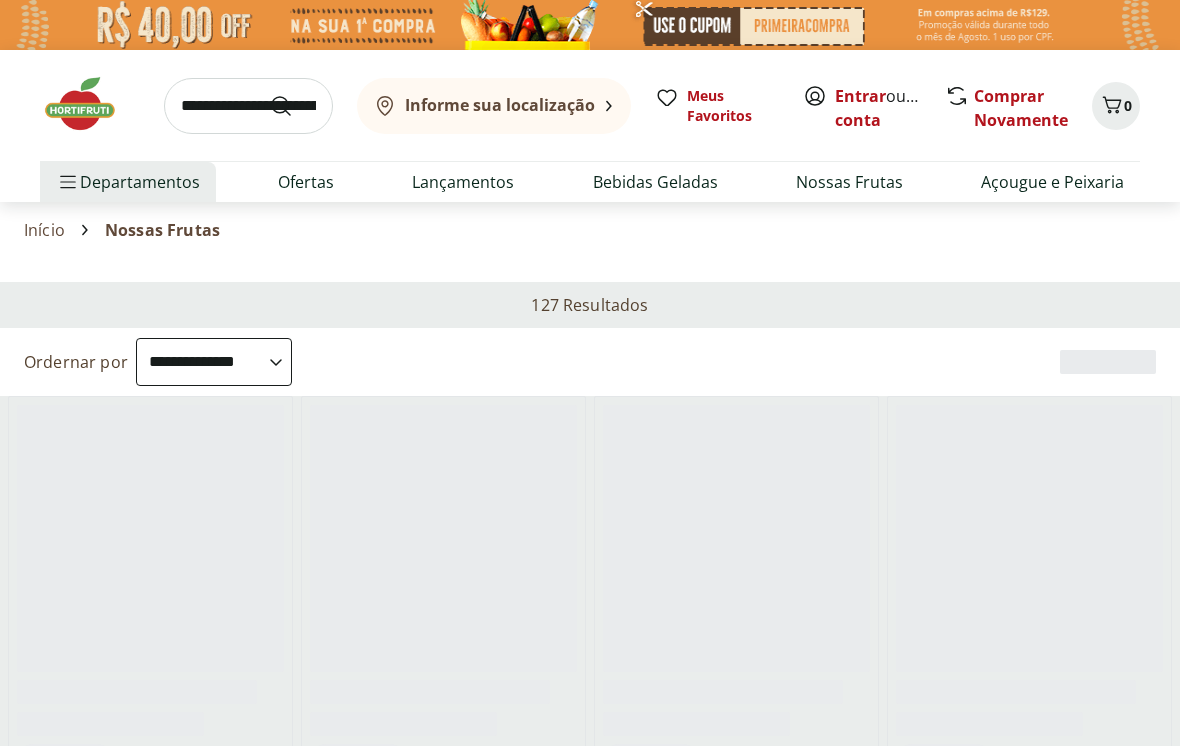 select on "**********" 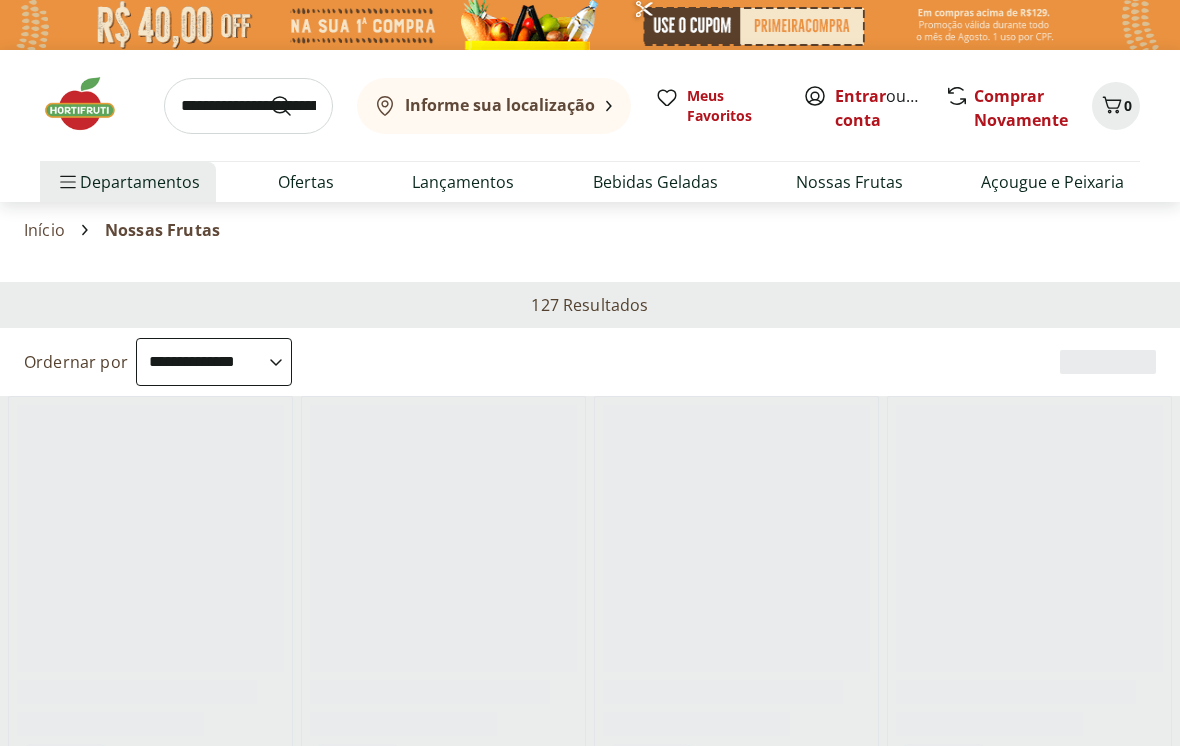 scroll, scrollTop: 0, scrollLeft: 0, axis: both 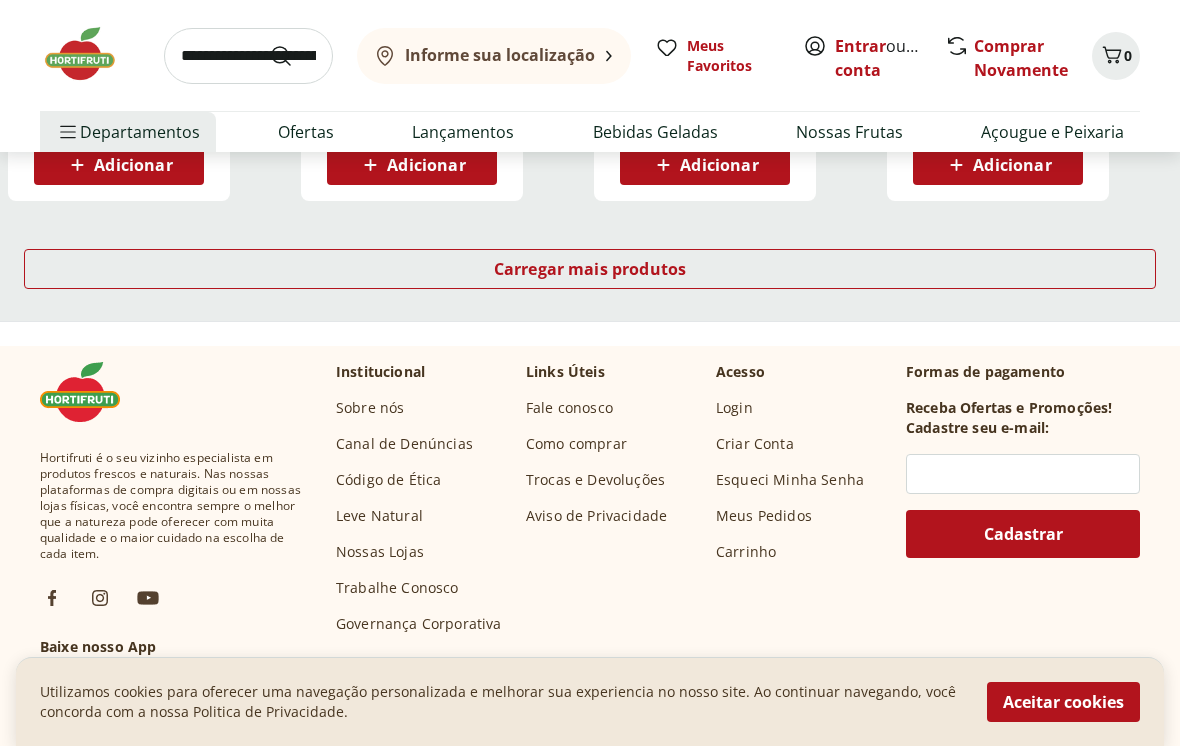 click on "Carregar mais produtos" at bounding box center (590, 269) 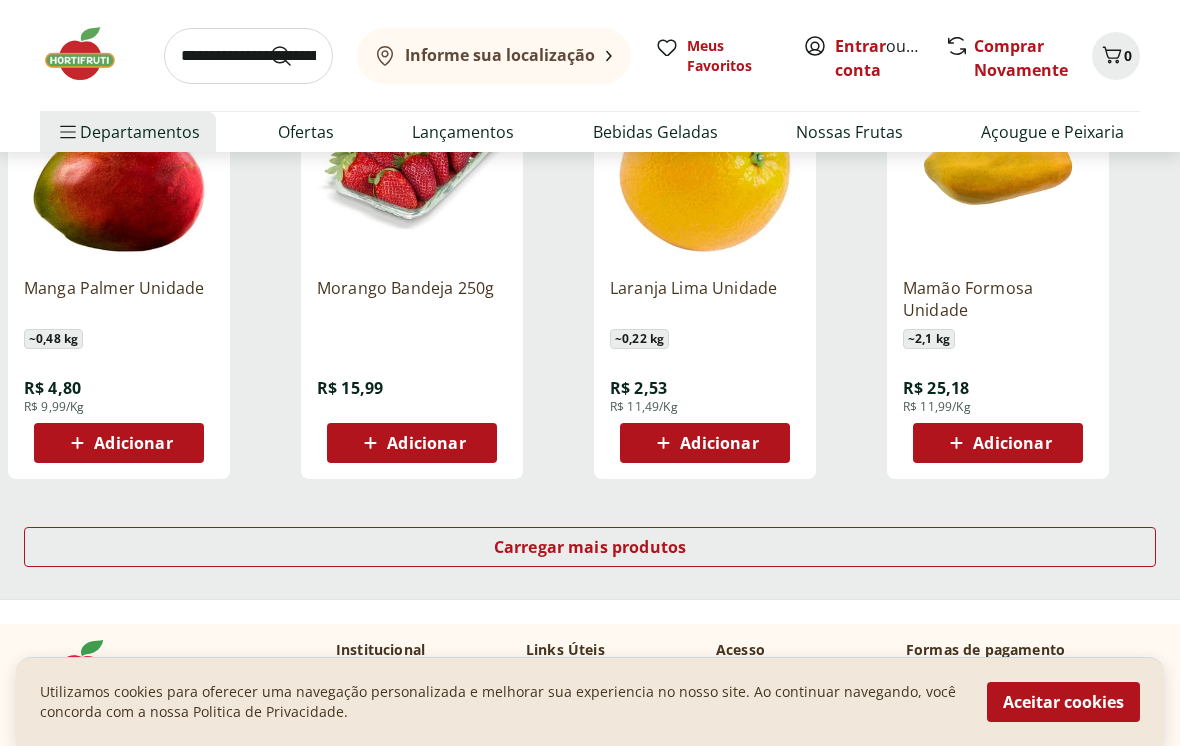 scroll, scrollTop: 2535, scrollLeft: 0, axis: vertical 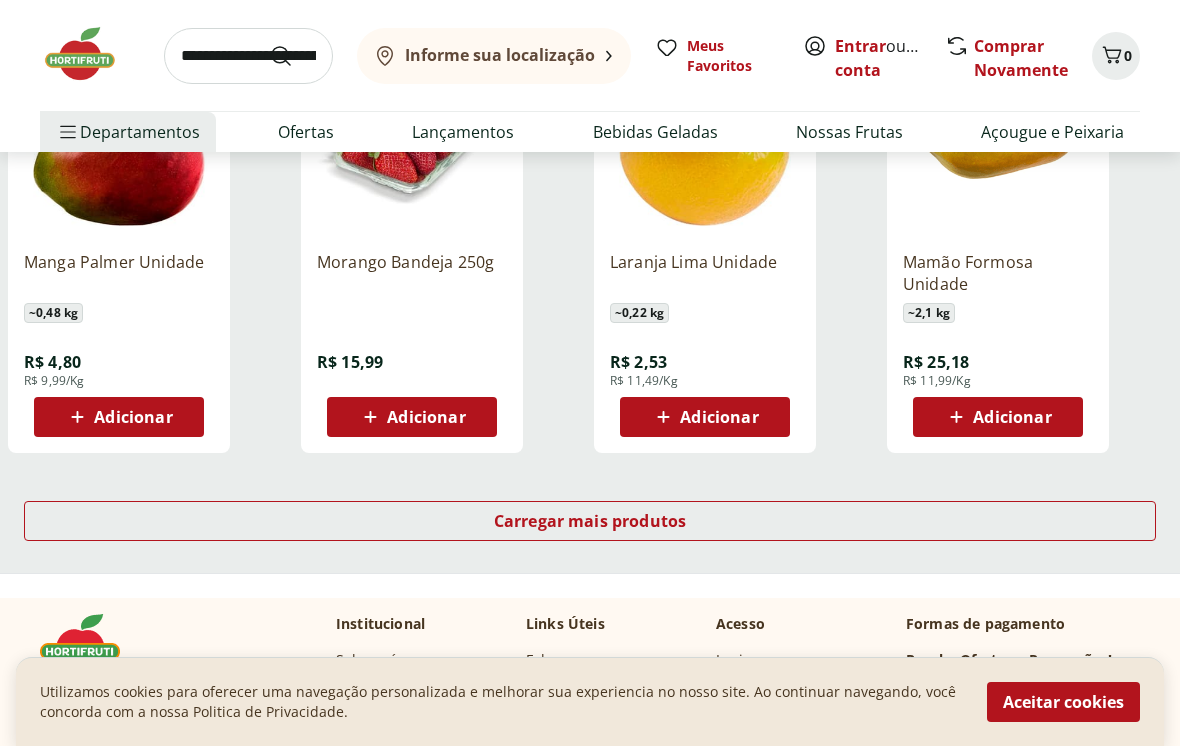click on "Carregar mais produtos" at bounding box center [590, 521] 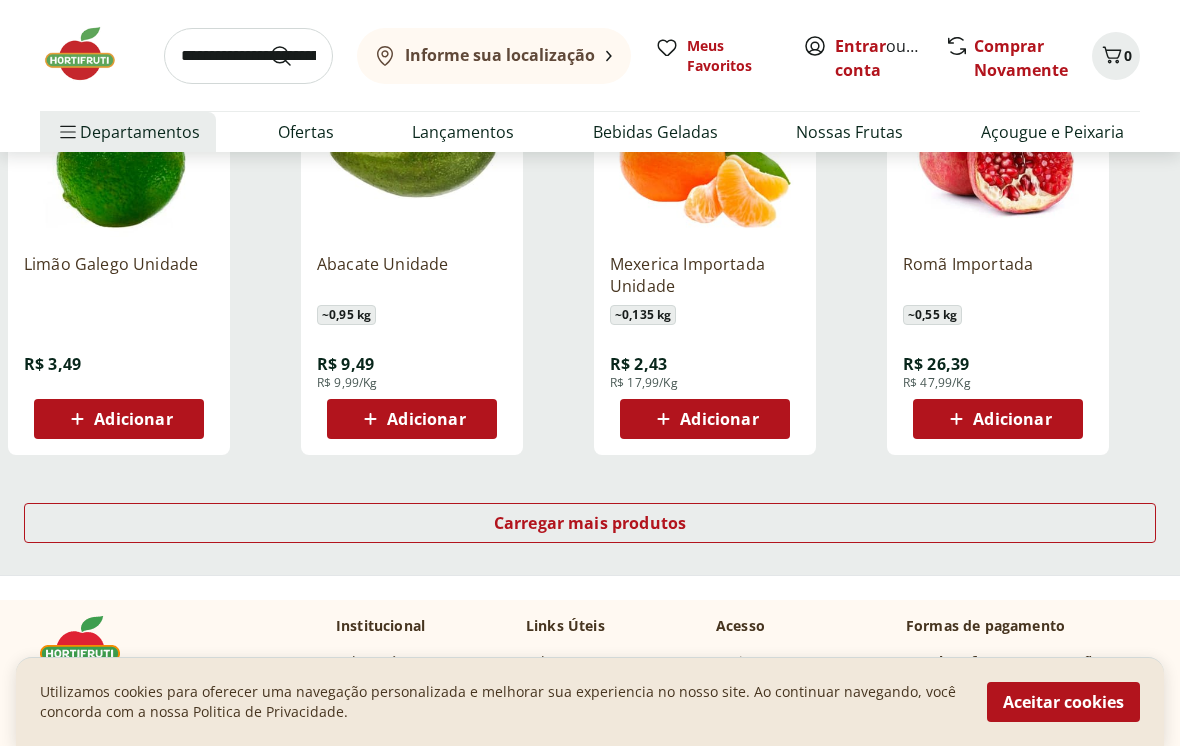 scroll, scrollTop: 3840, scrollLeft: 0, axis: vertical 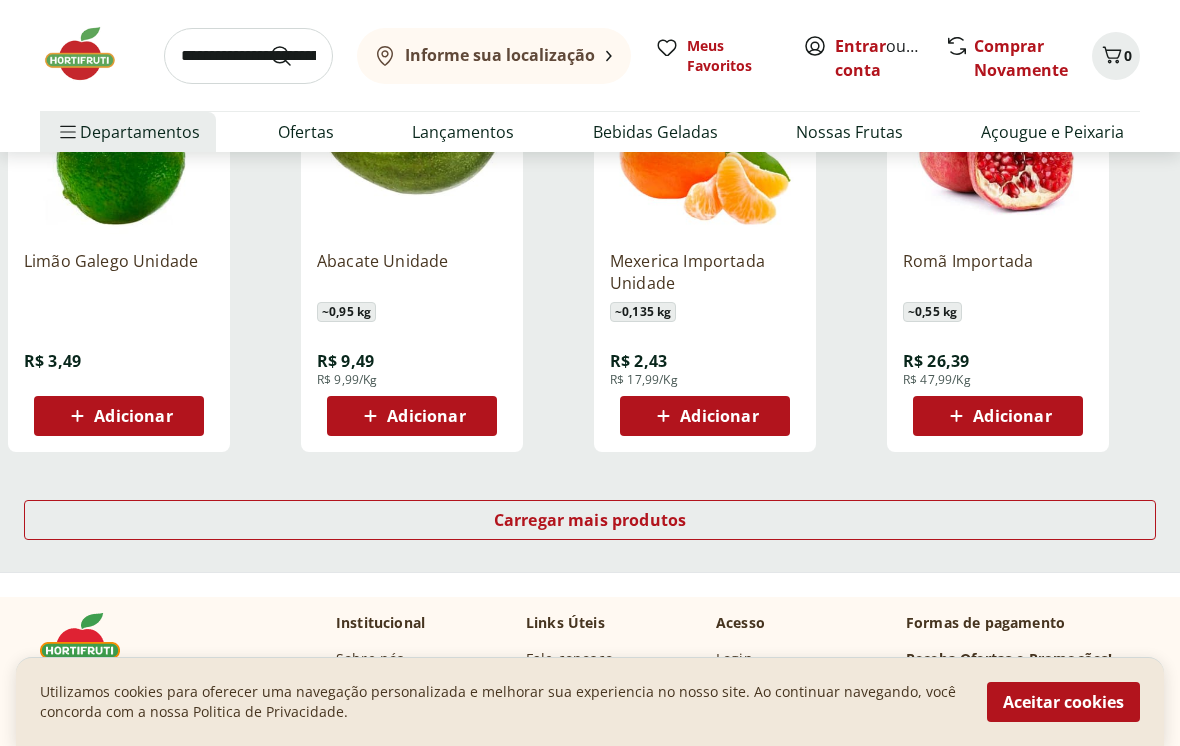 click on "Carregar mais produtos" at bounding box center (590, 520) 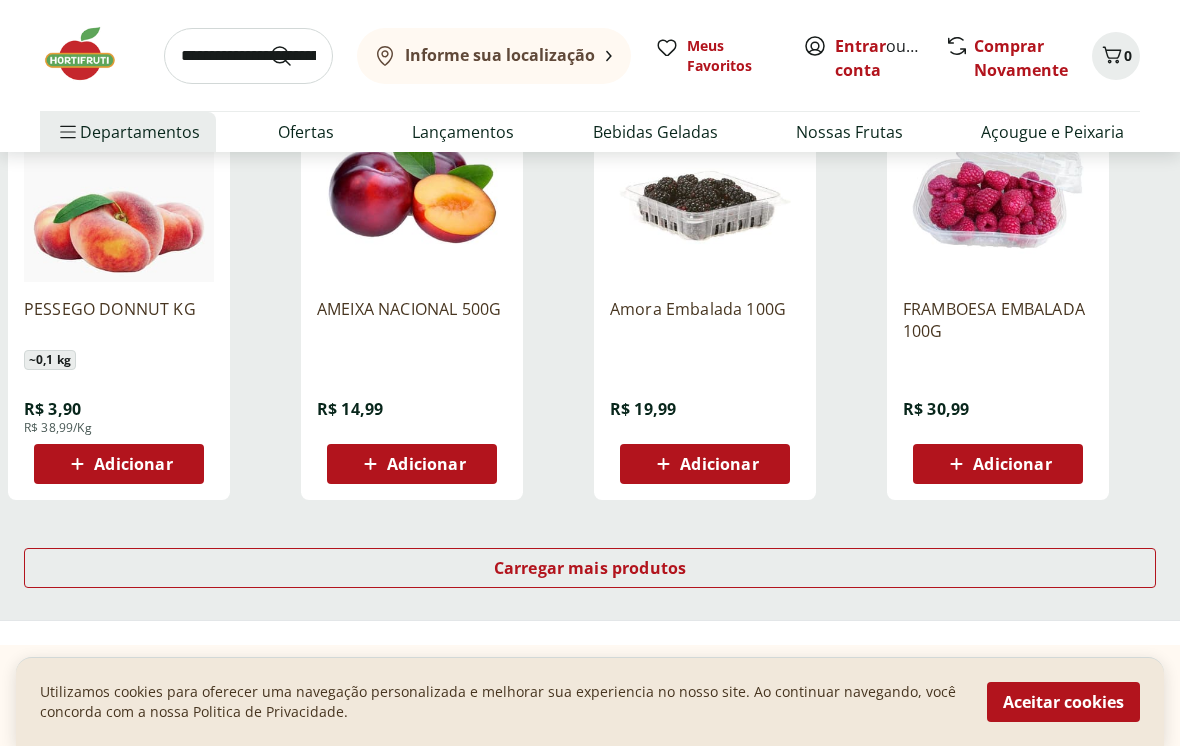 scroll, scrollTop: 5098, scrollLeft: 0, axis: vertical 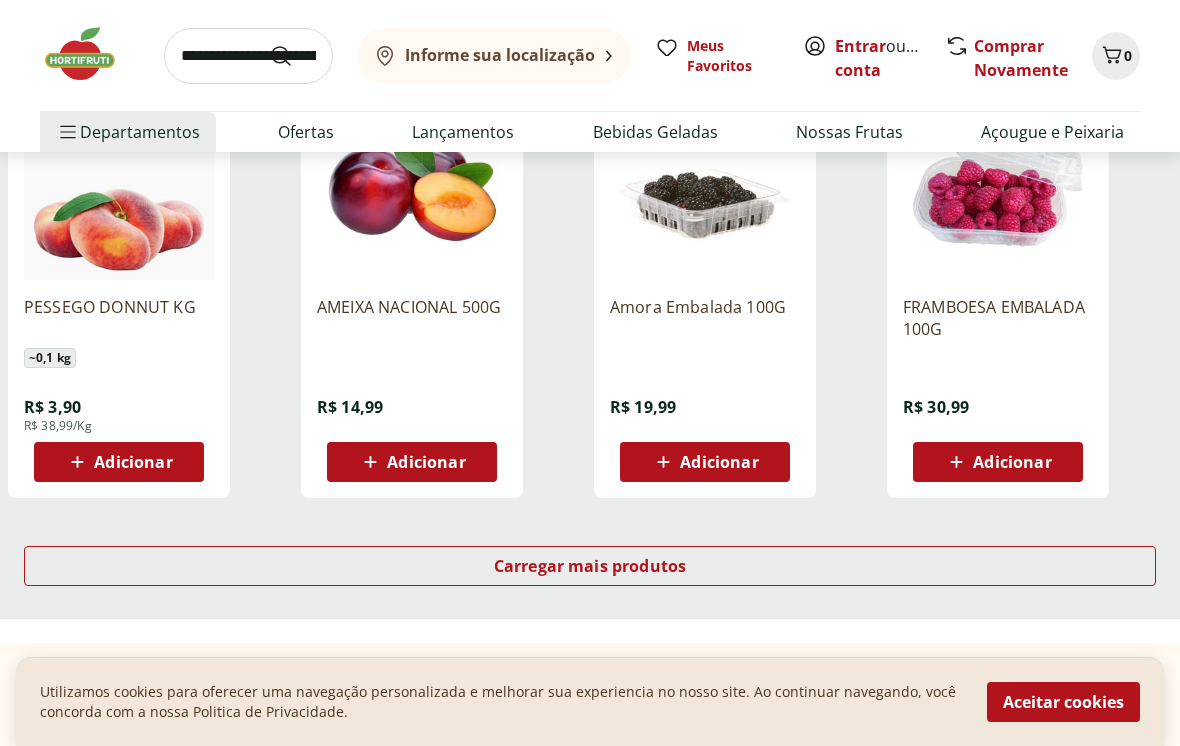 click on "Carregar mais produtos" at bounding box center (590, 570) 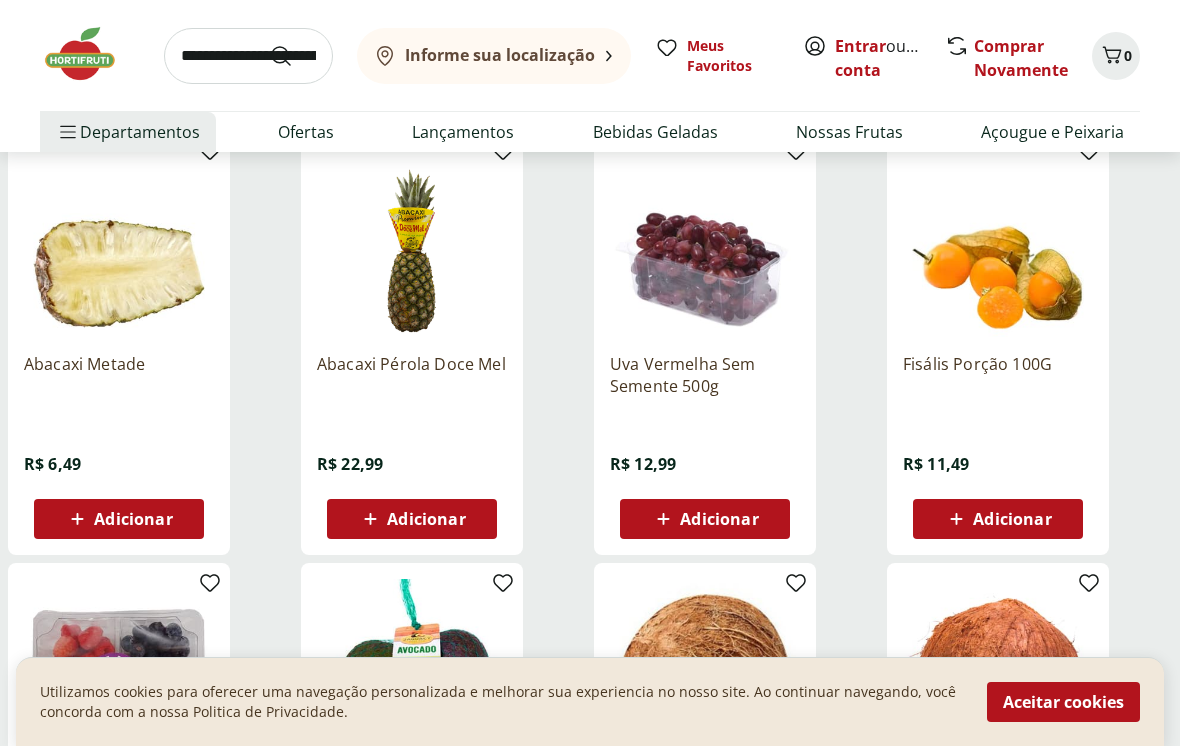 scroll, scrollTop: 5481, scrollLeft: 0, axis: vertical 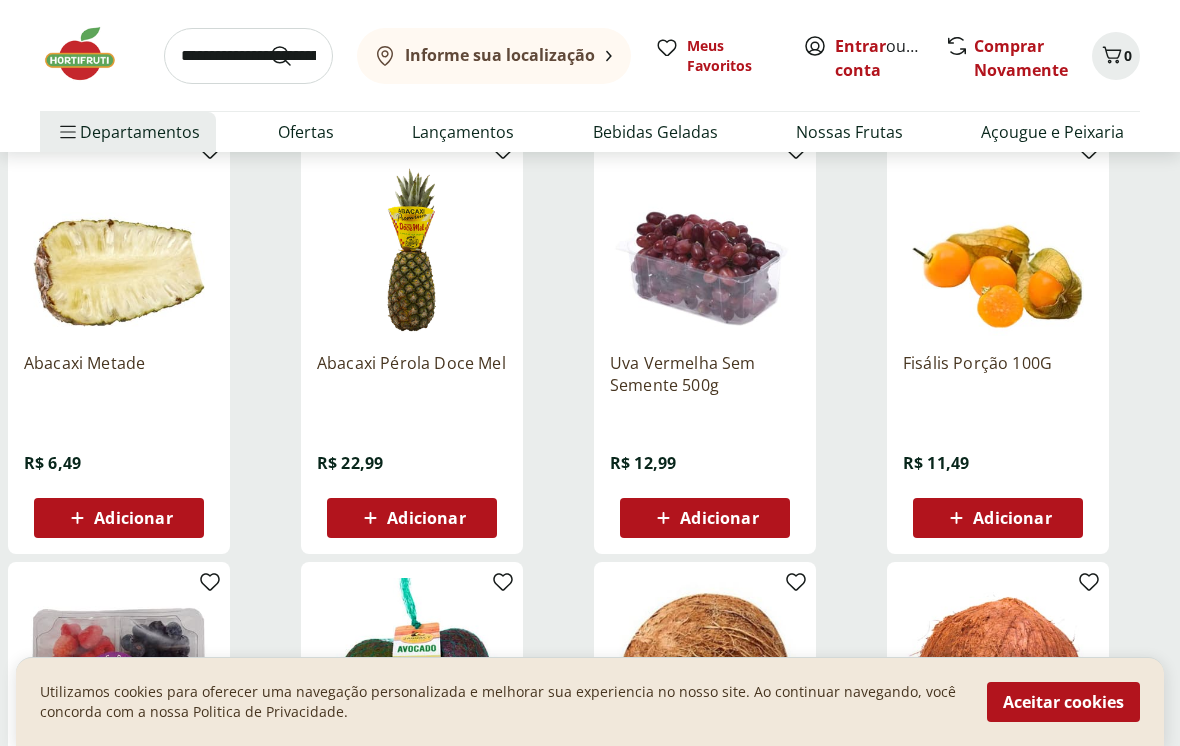 click at bounding box center (998, 242) 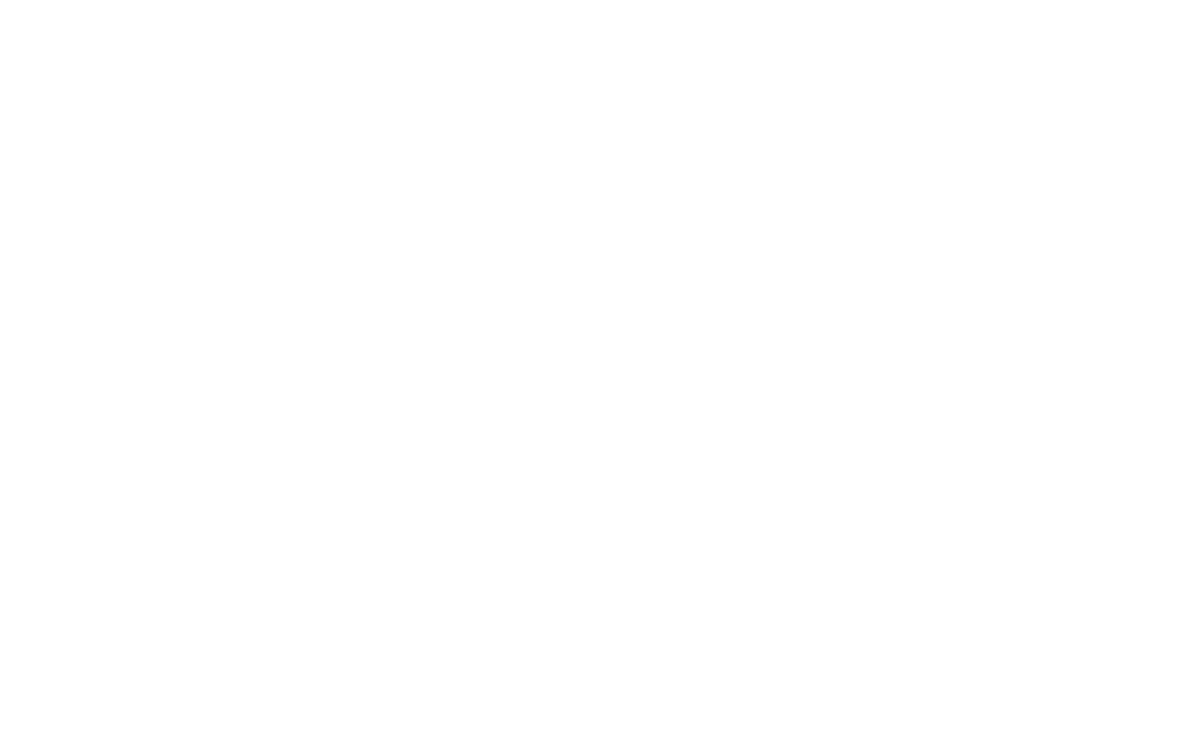 scroll, scrollTop: 0, scrollLeft: 0, axis: both 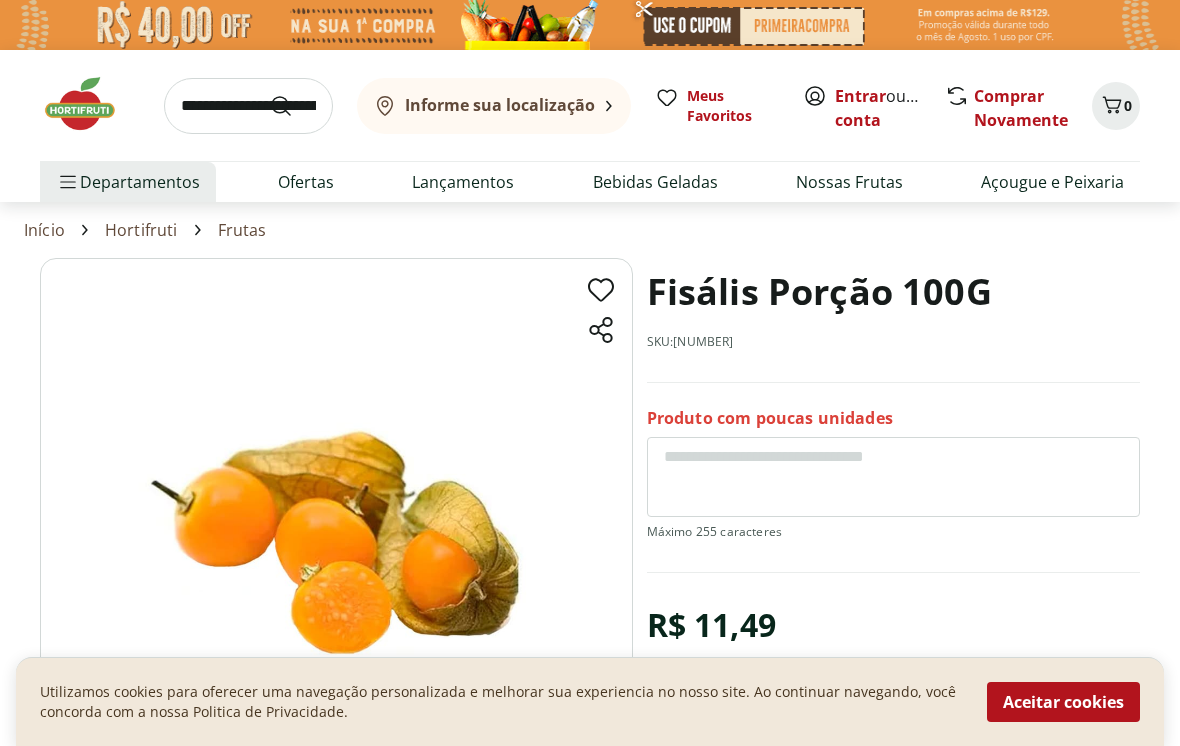 click on "Fisális Porção 100G" at bounding box center [819, 292] 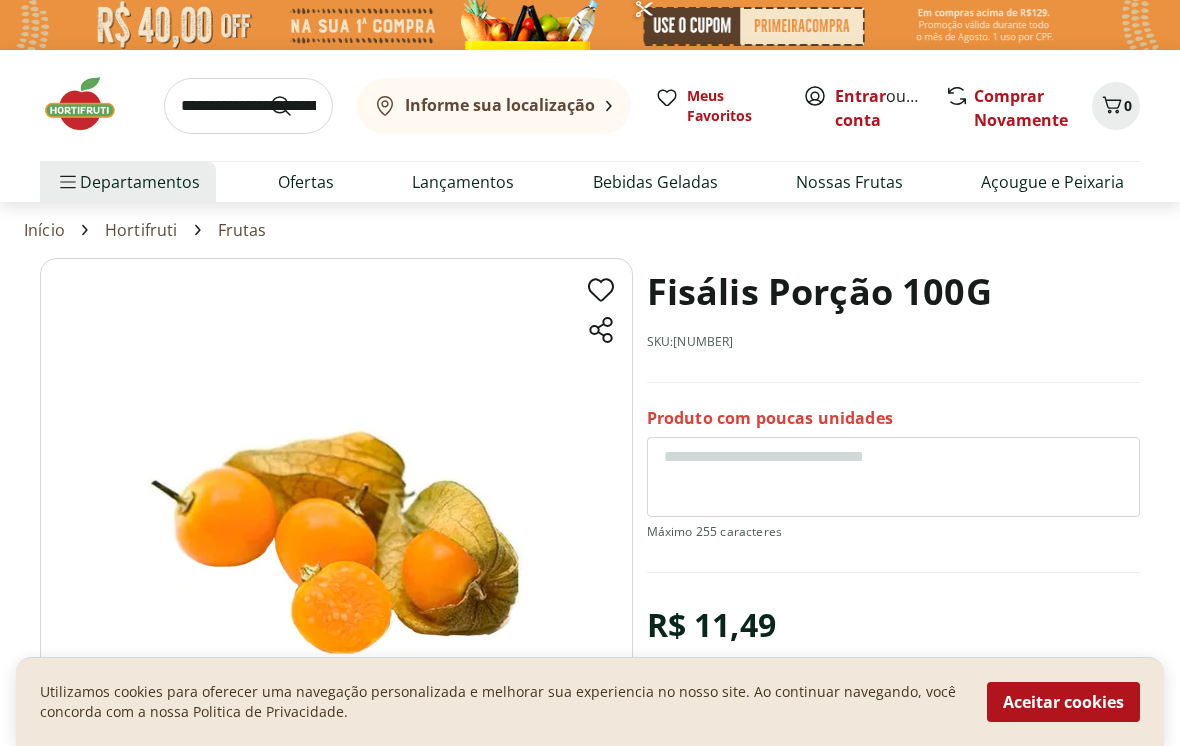 click on "Fisális Porção 100G" at bounding box center [819, 292] 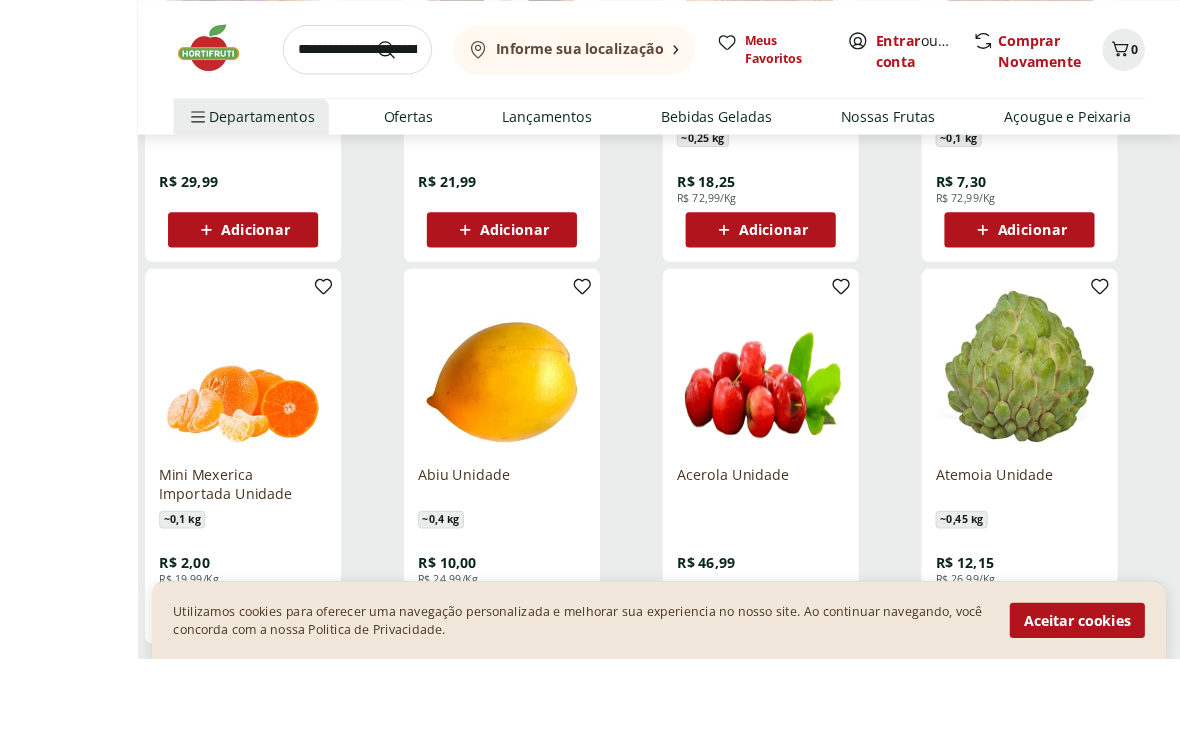 scroll, scrollTop: 6273, scrollLeft: 0, axis: vertical 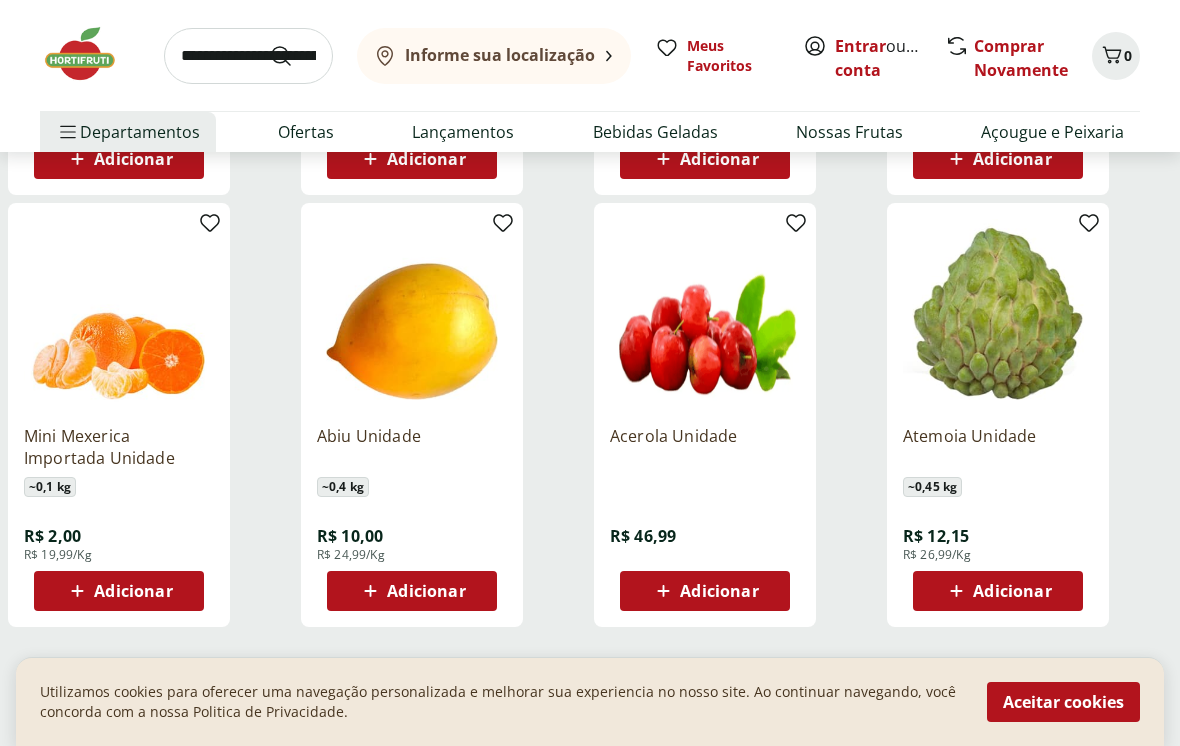 click on "Acerola Unidade" at bounding box center (705, 447) 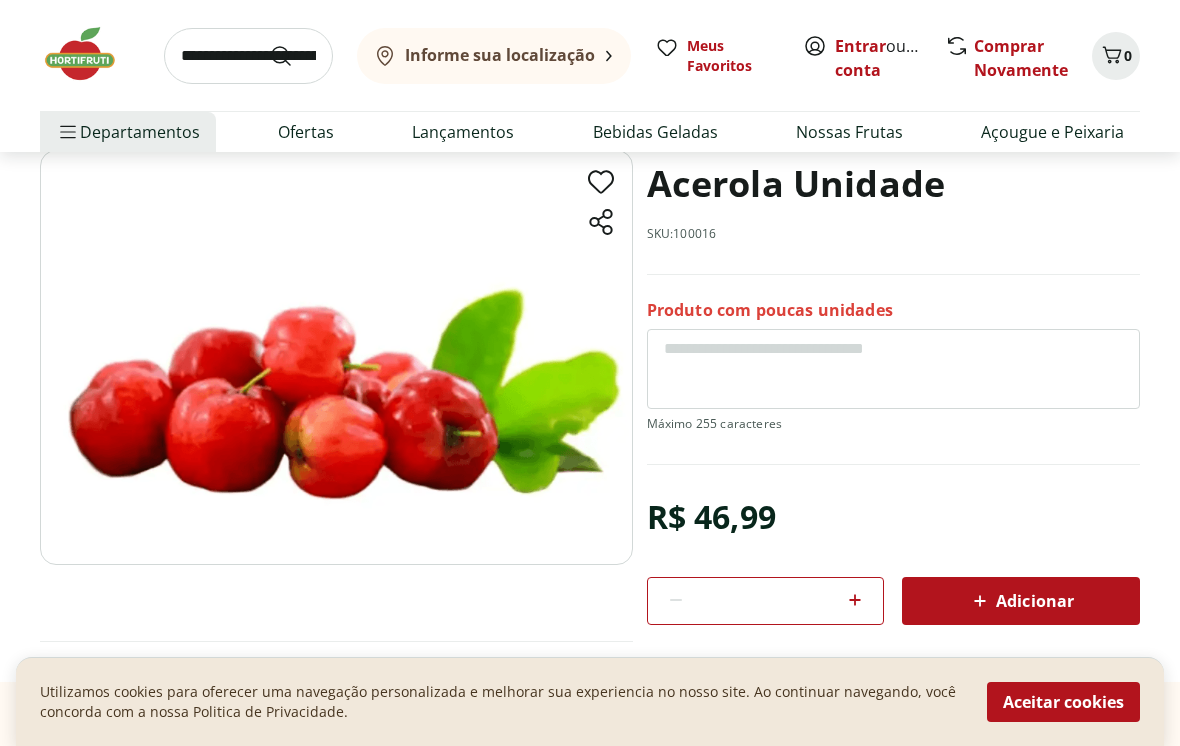 scroll, scrollTop: 0, scrollLeft: 0, axis: both 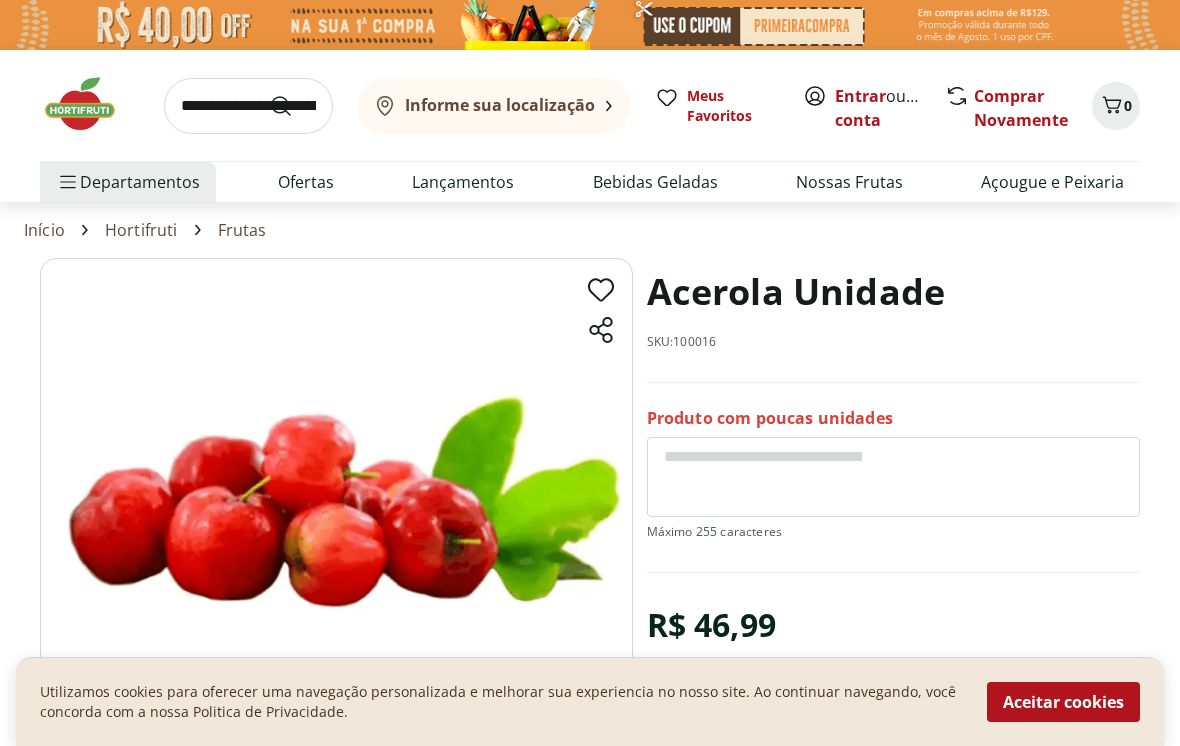 select on "**********" 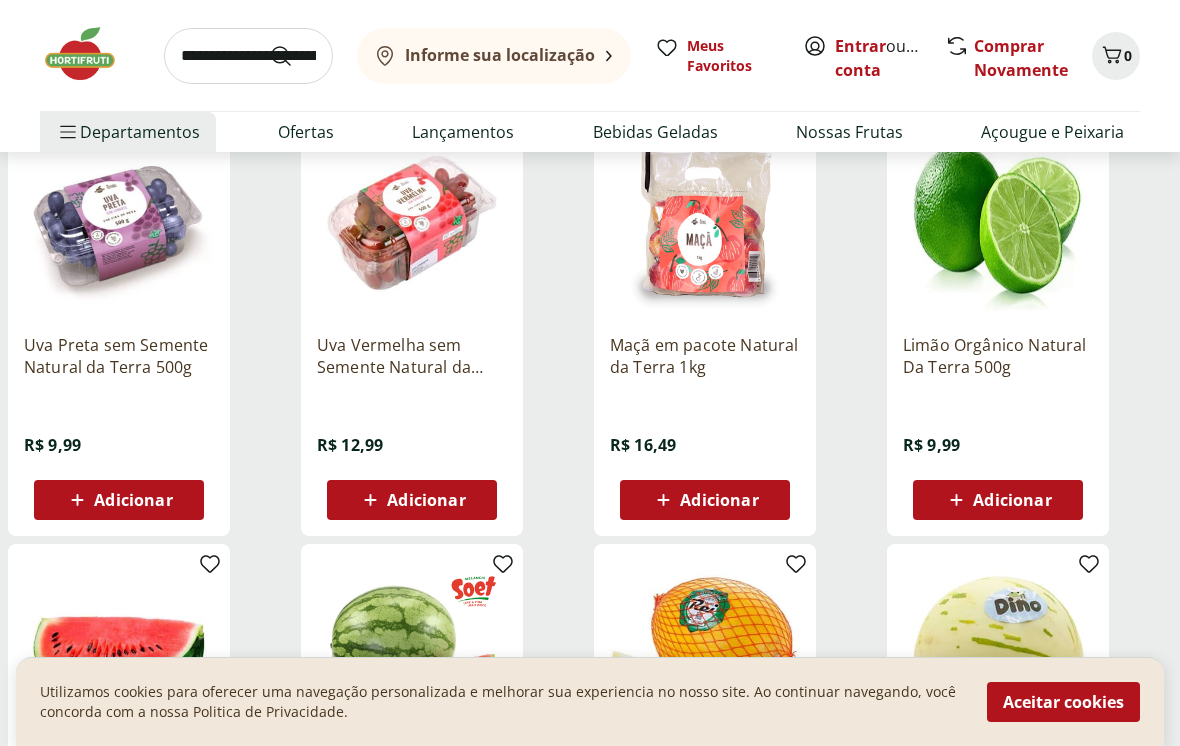 scroll, scrollTop: 720, scrollLeft: 0, axis: vertical 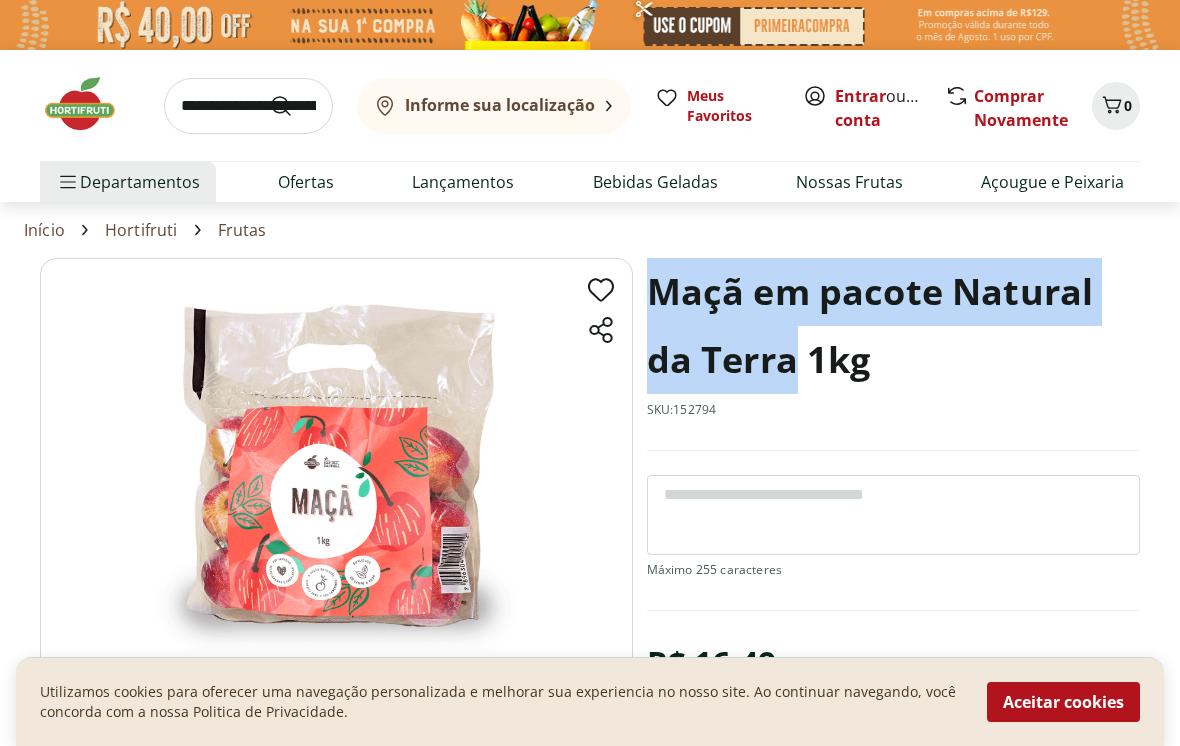 click on "Maçã em pacote Natural da Terra 1kg" at bounding box center (893, 326) 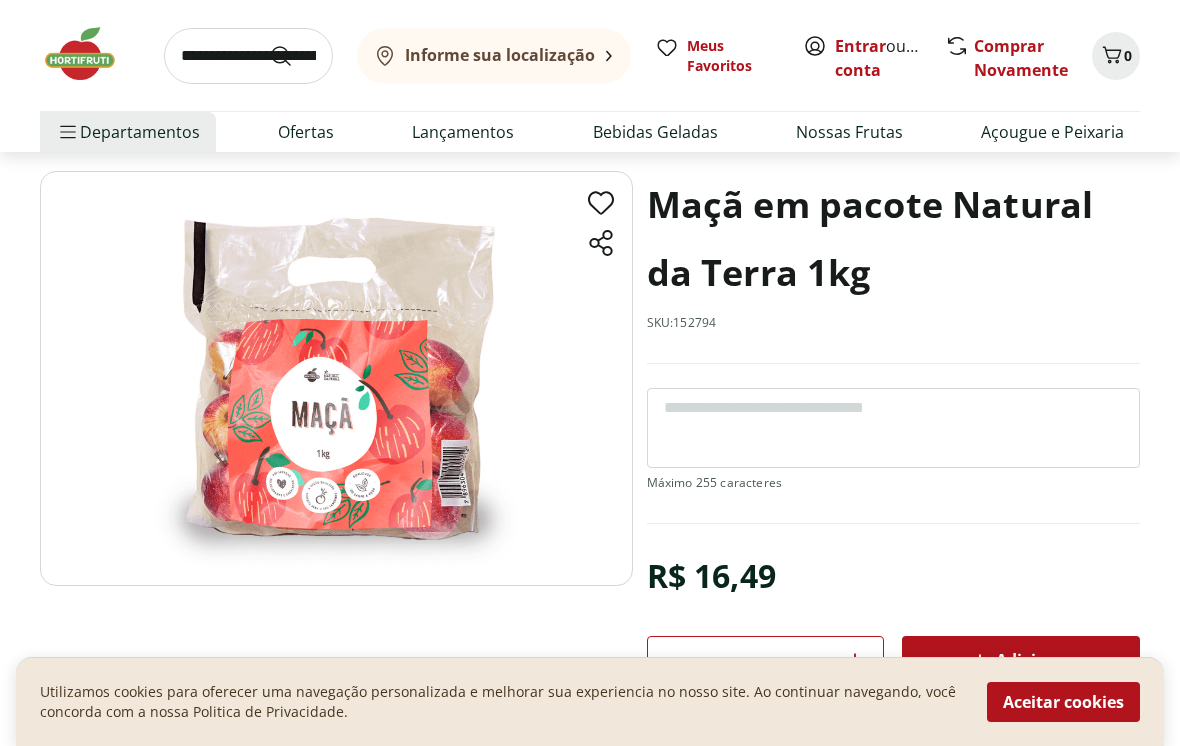 scroll, scrollTop: 86, scrollLeft: 0, axis: vertical 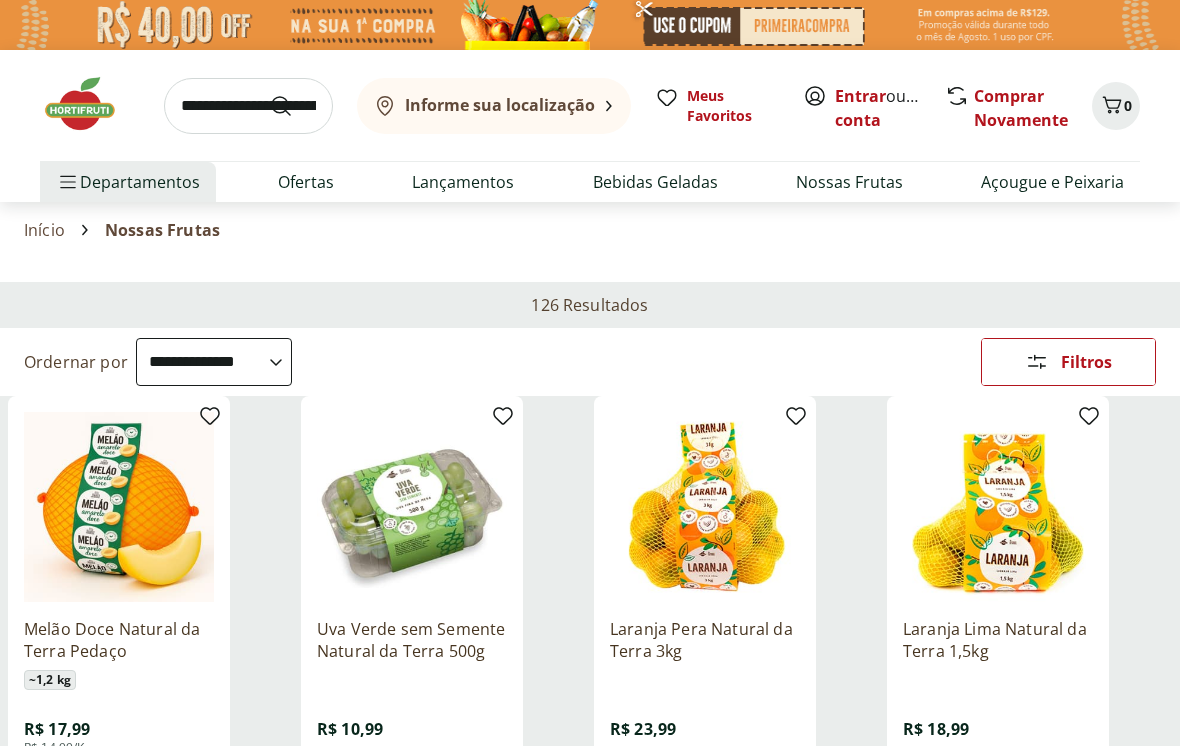 select on "**********" 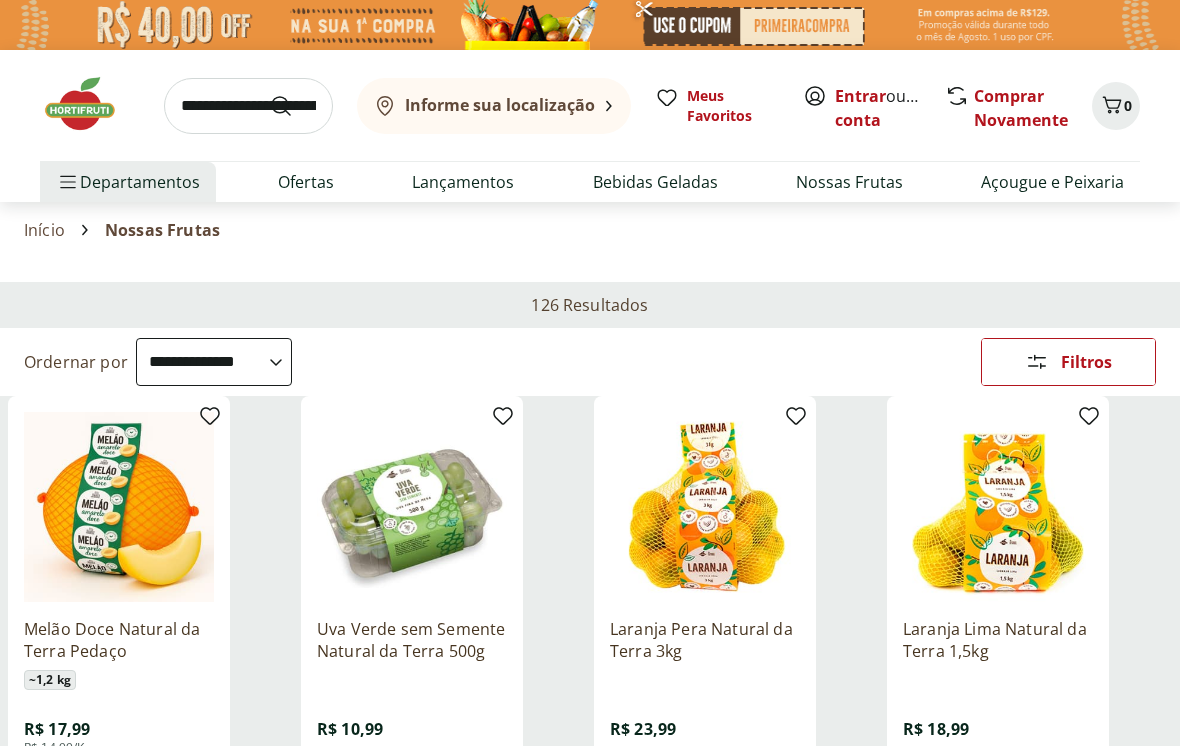 scroll, scrollTop: 0, scrollLeft: 0, axis: both 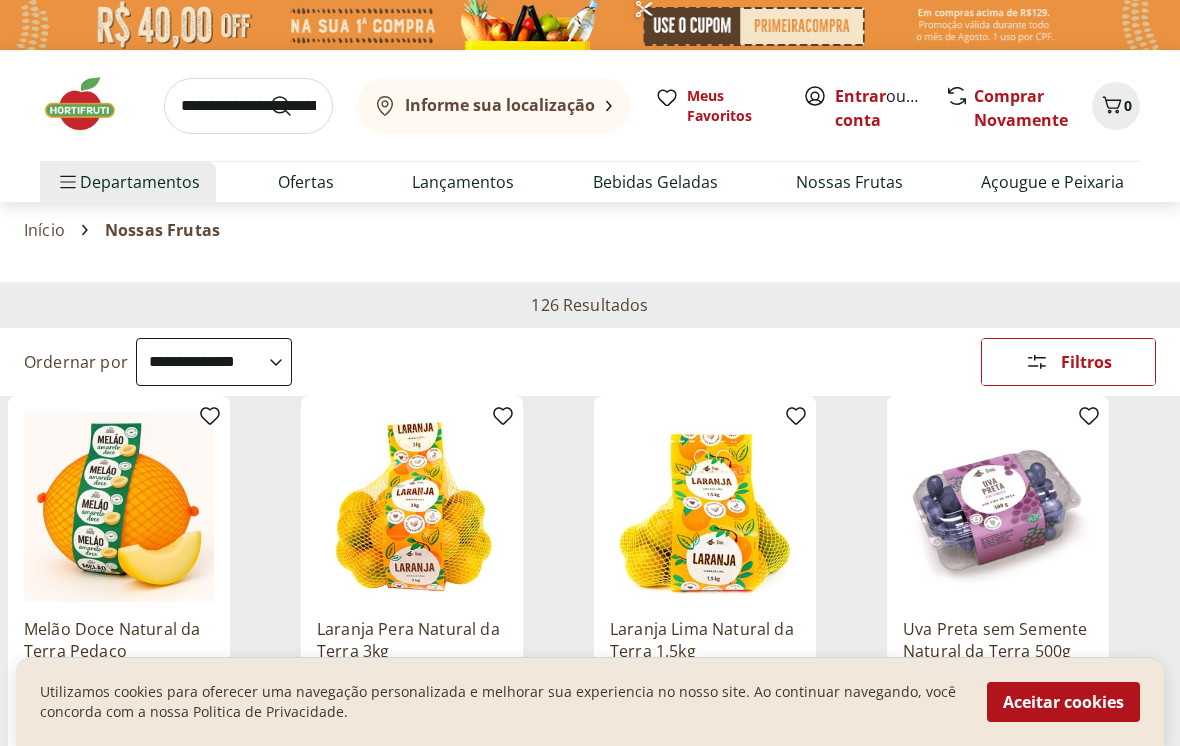 click on "Bebidas Geladas" at bounding box center [655, 182] 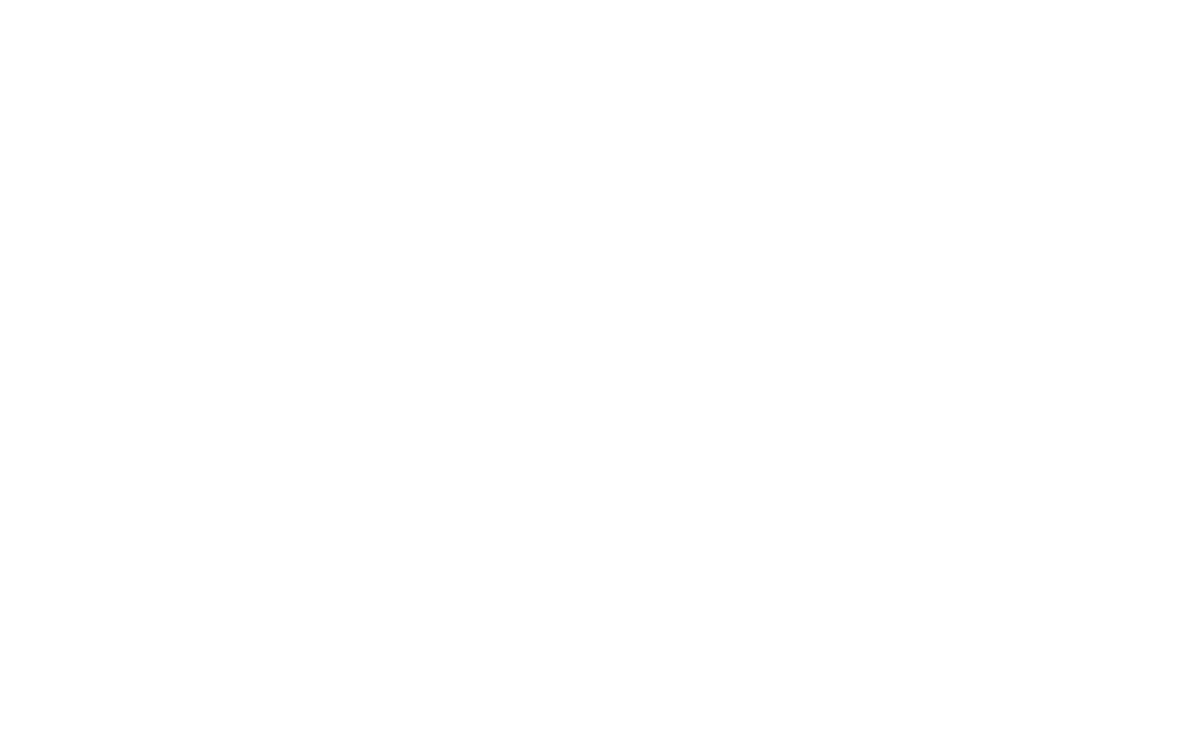 select on "**********" 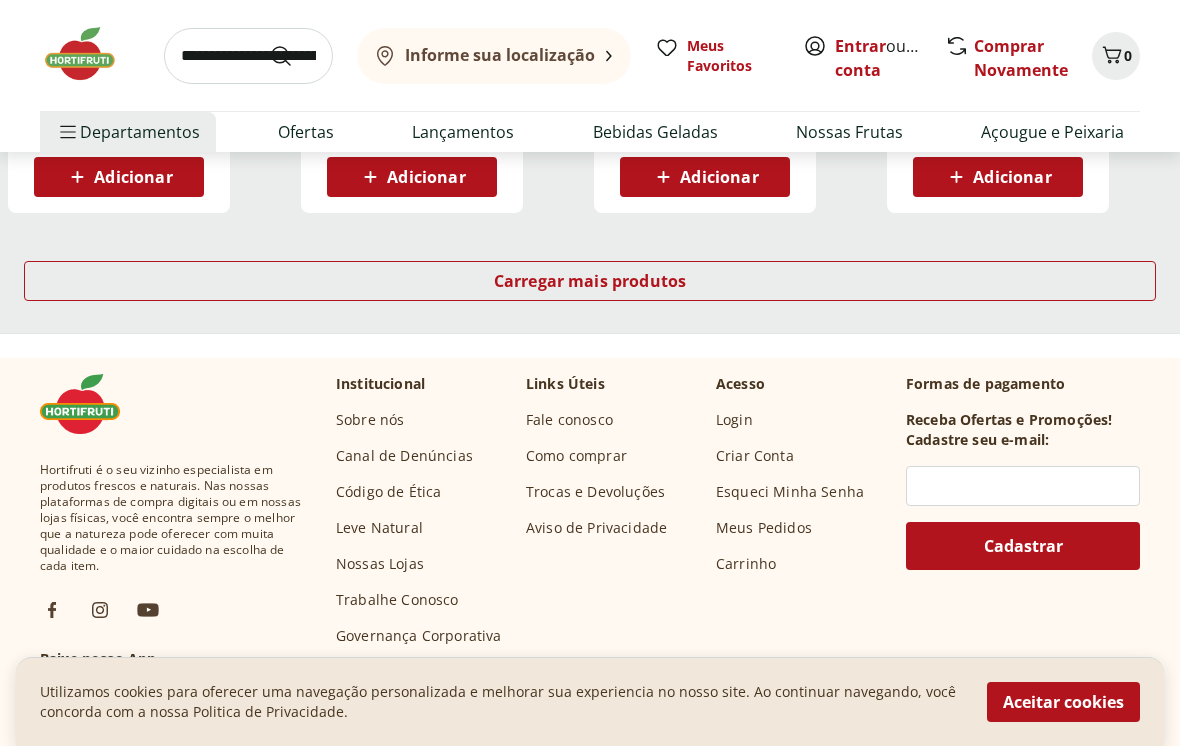scroll, scrollTop: 1456, scrollLeft: 0, axis: vertical 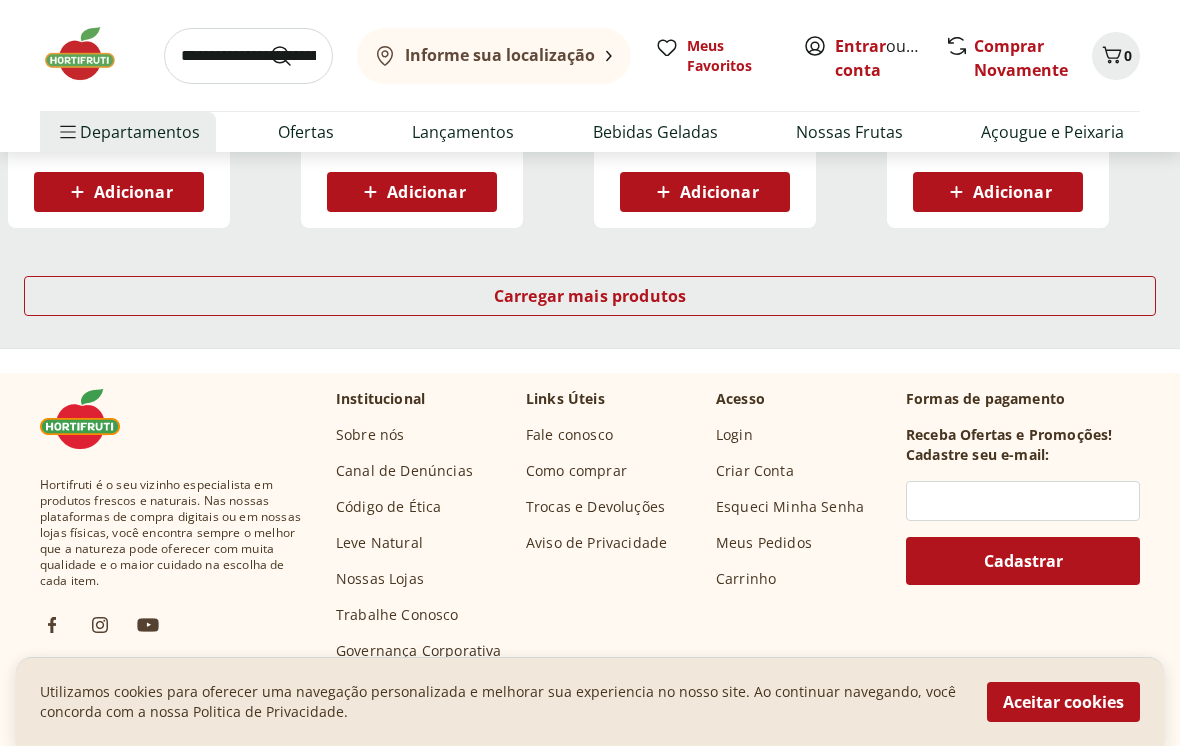 click on "Carregar mais produtos" at bounding box center [590, 296] 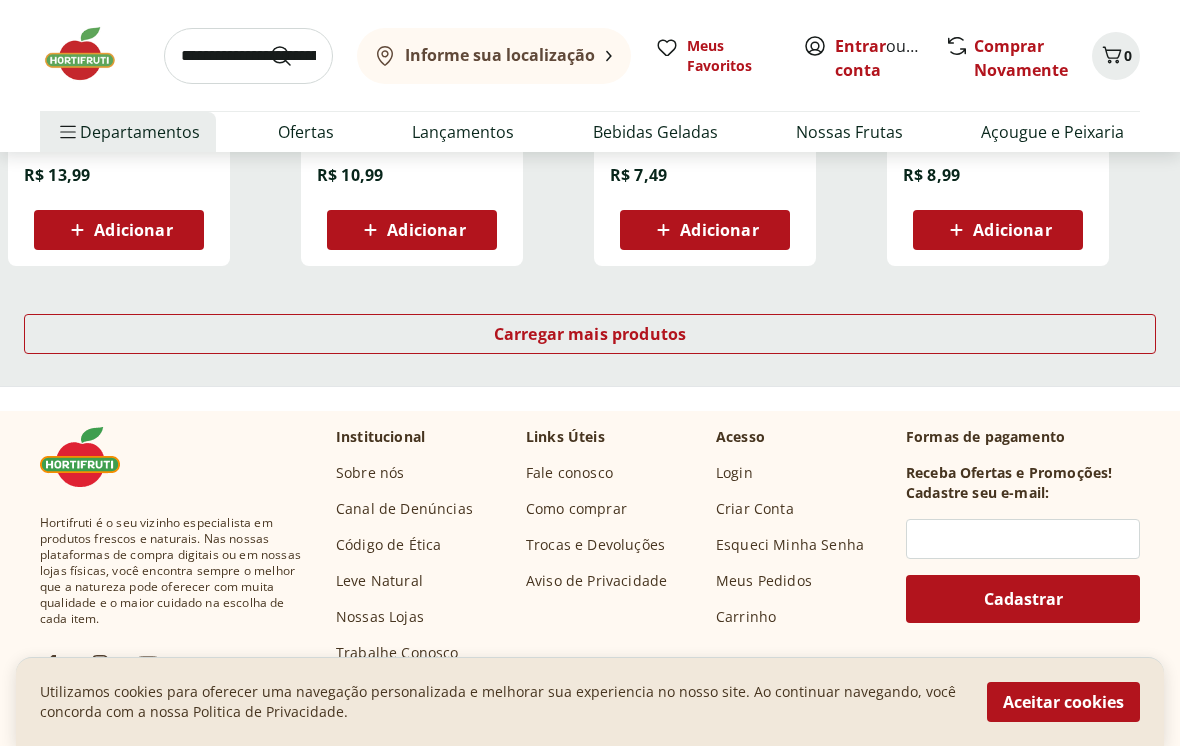 click on "Carregar mais produtos" at bounding box center [590, 335] 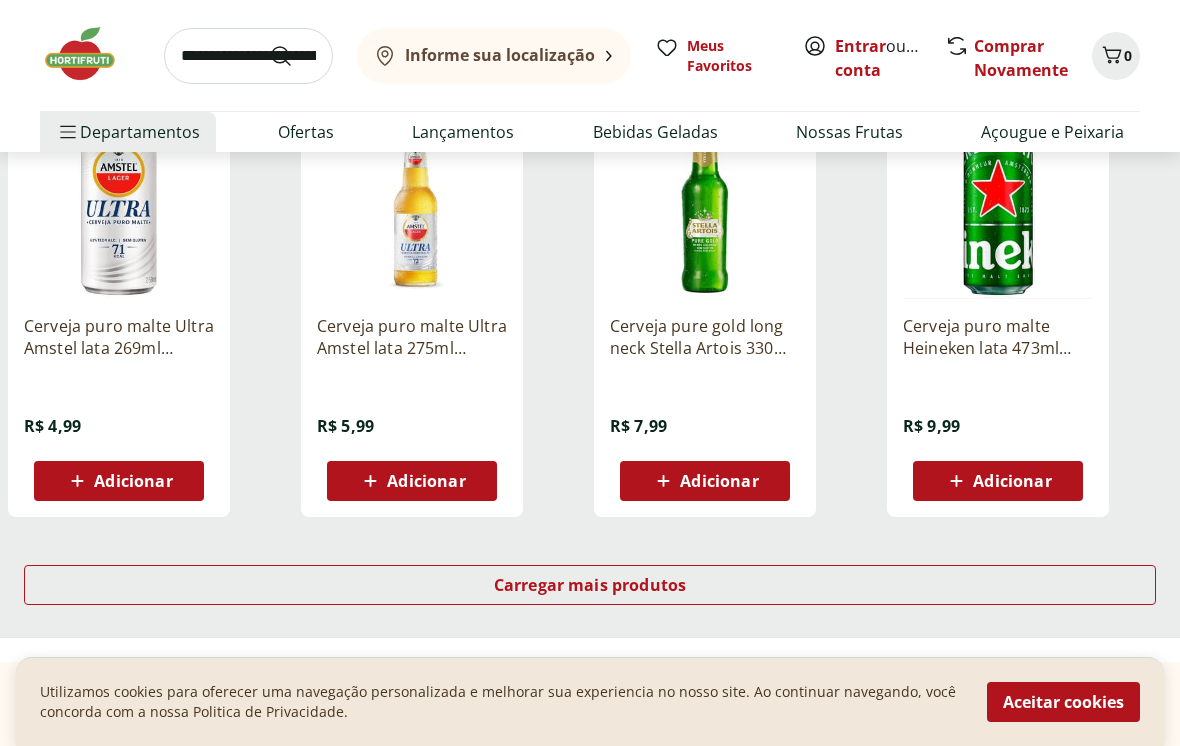scroll, scrollTop: 3784, scrollLeft: 0, axis: vertical 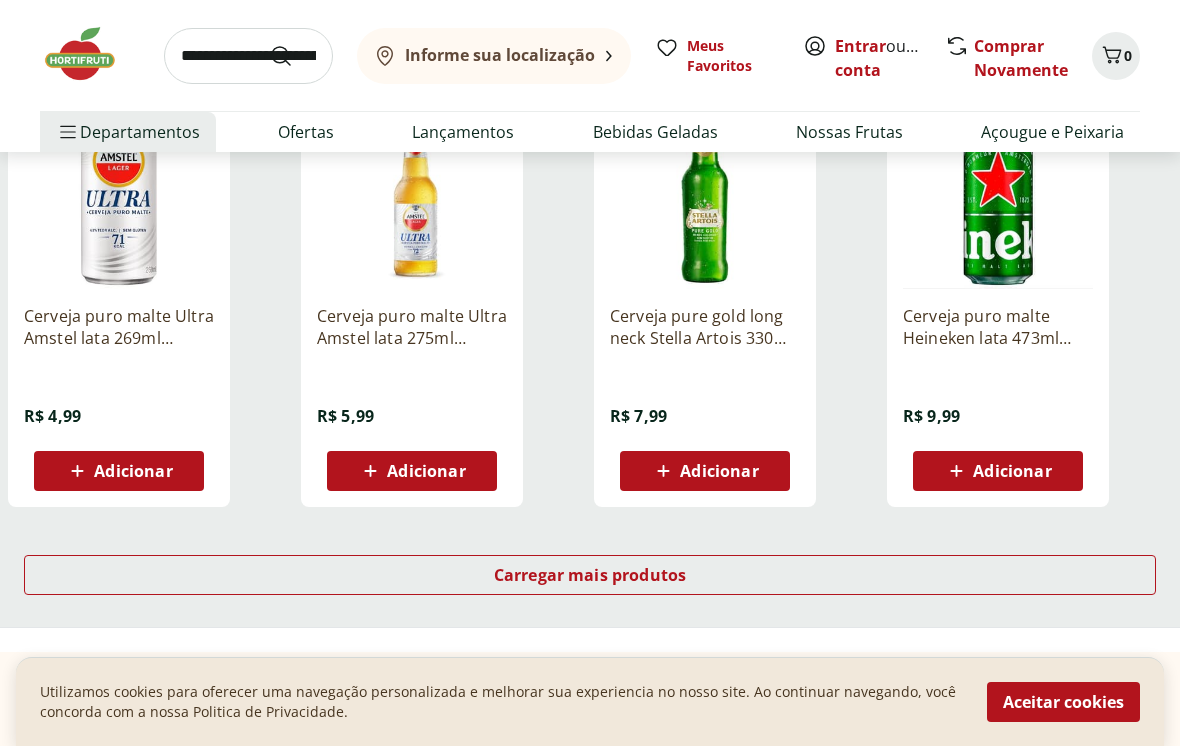 click on "Carregar mais produtos" at bounding box center [590, 580] 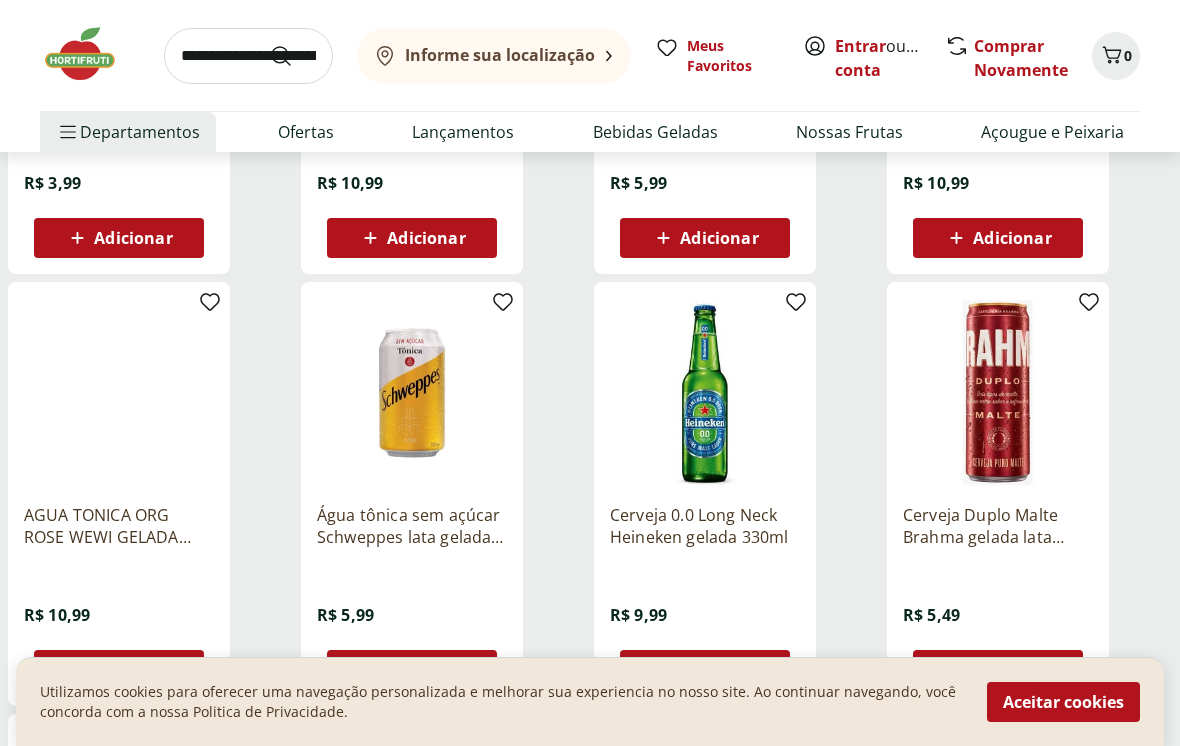 scroll, scrollTop: 1852, scrollLeft: 0, axis: vertical 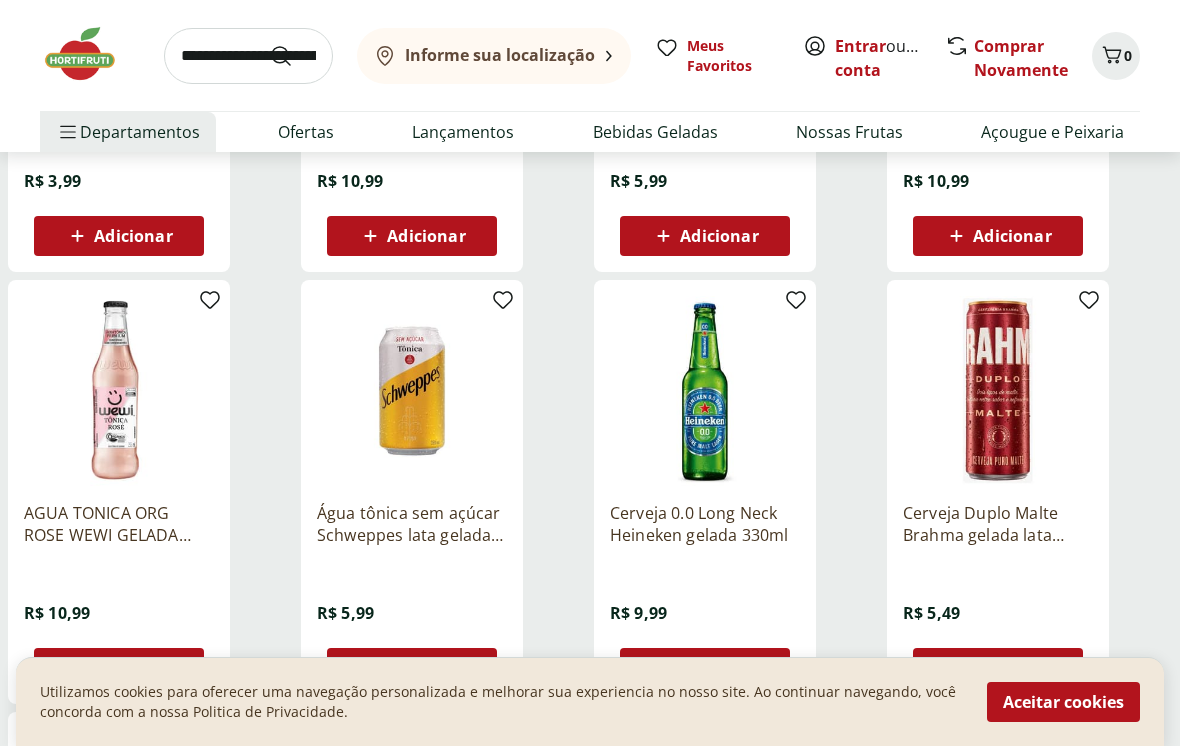 click at bounding box center (119, 391) 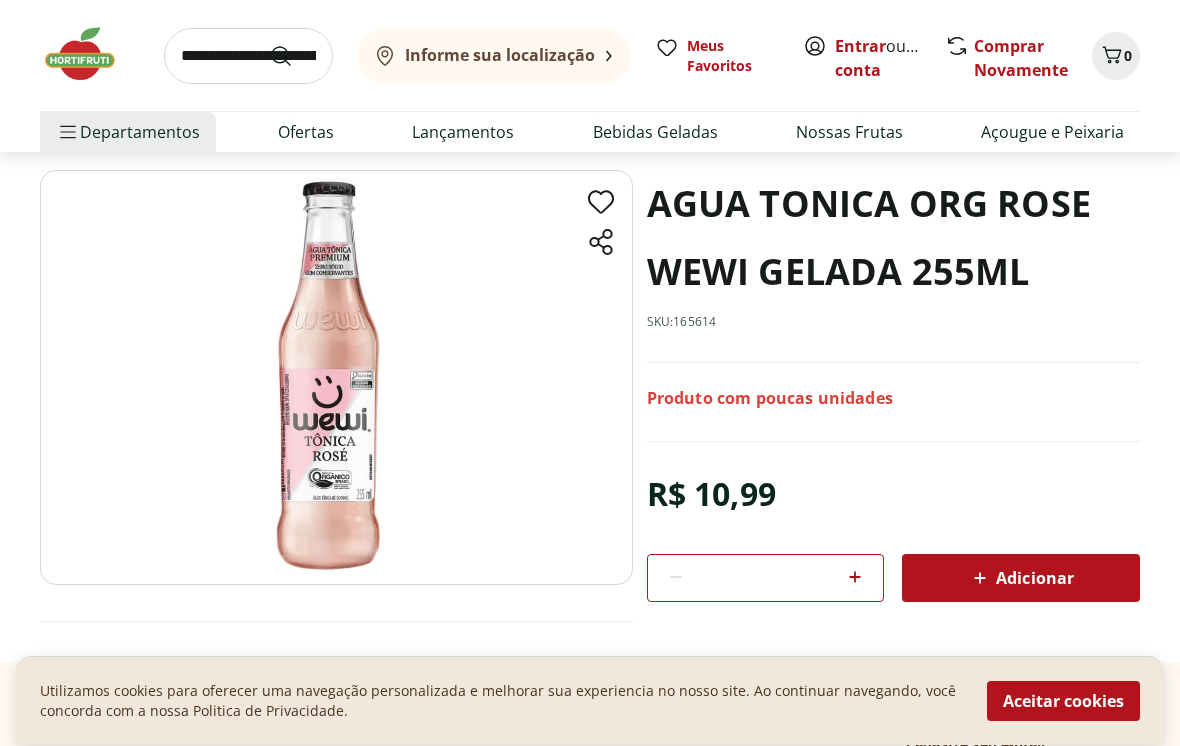 scroll, scrollTop: 0, scrollLeft: 0, axis: both 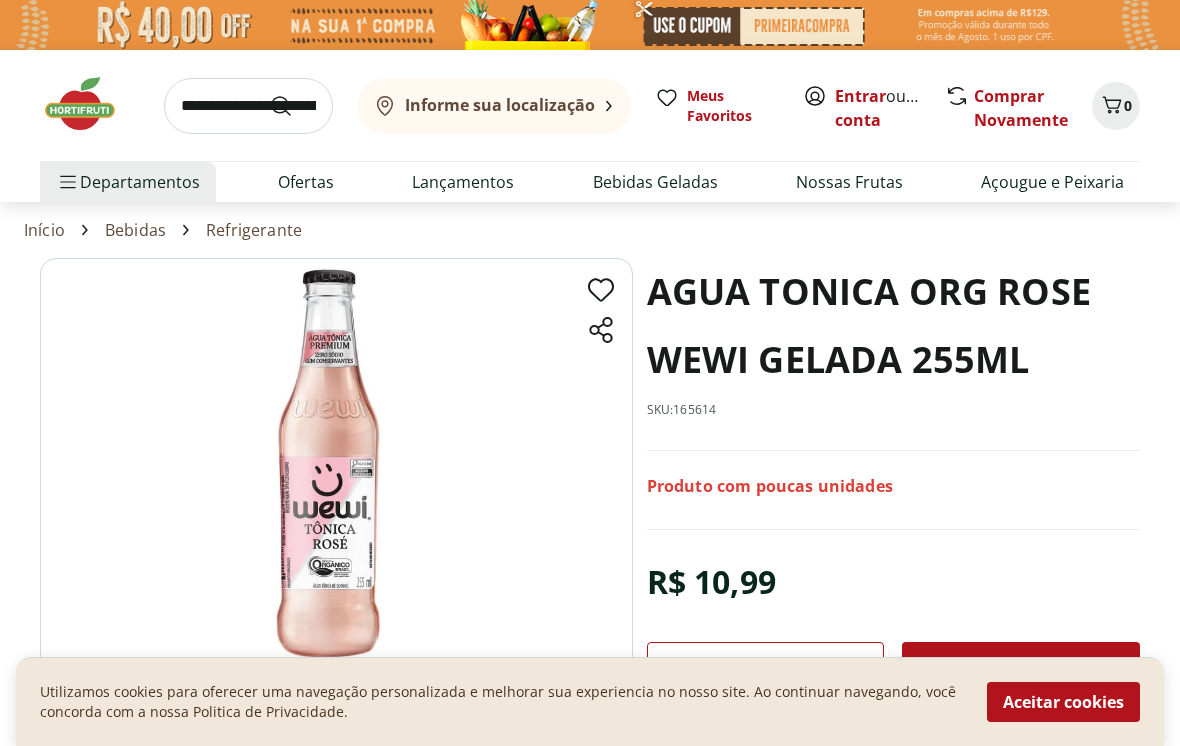 select on "**********" 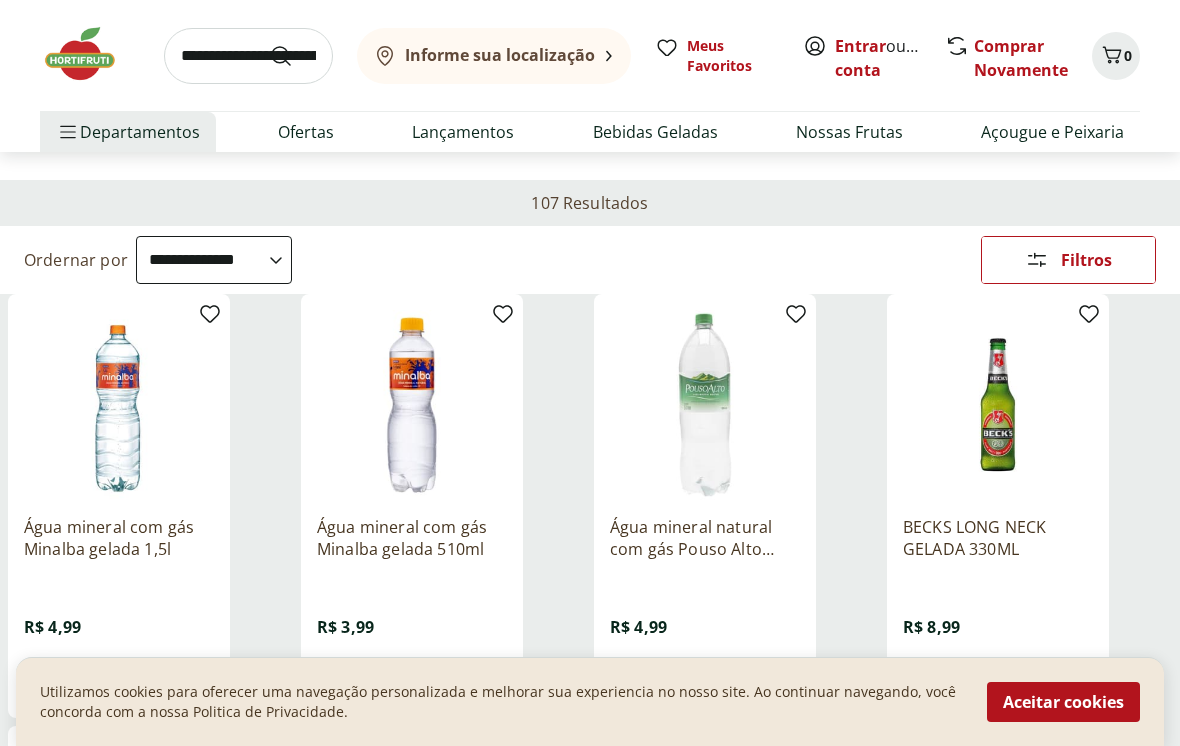 scroll, scrollTop: 0, scrollLeft: 0, axis: both 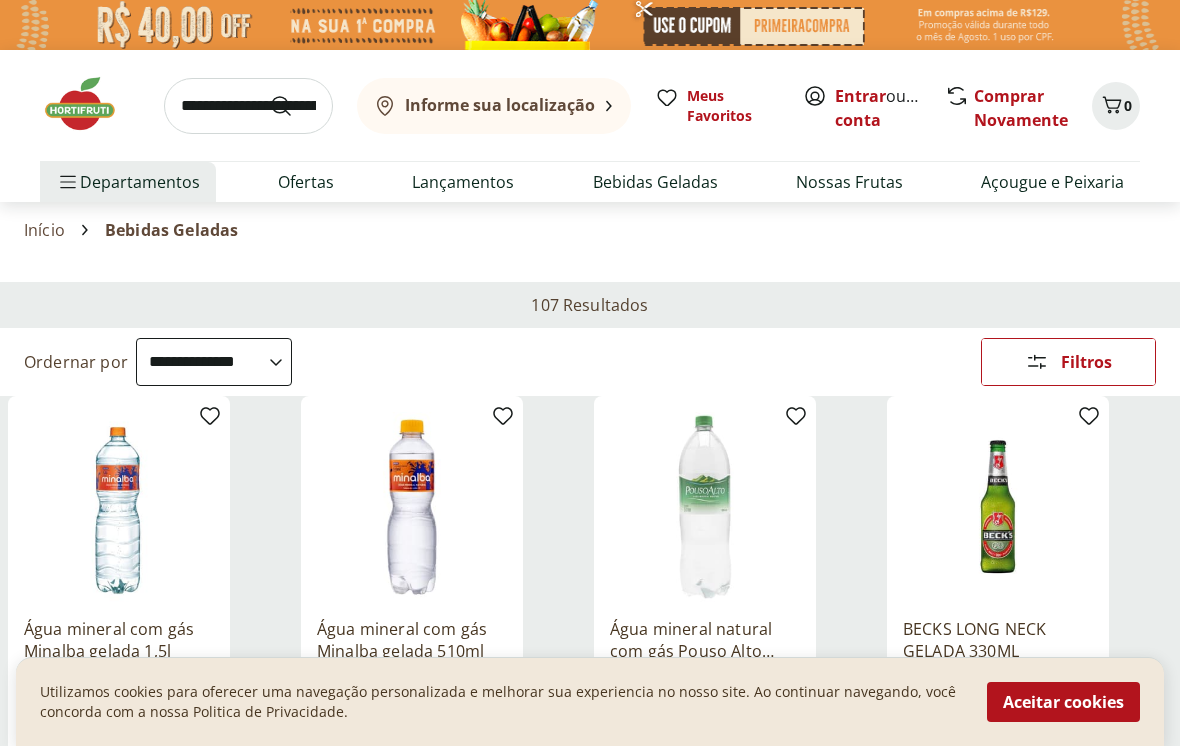 click on "Informe sua localização" at bounding box center [500, 105] 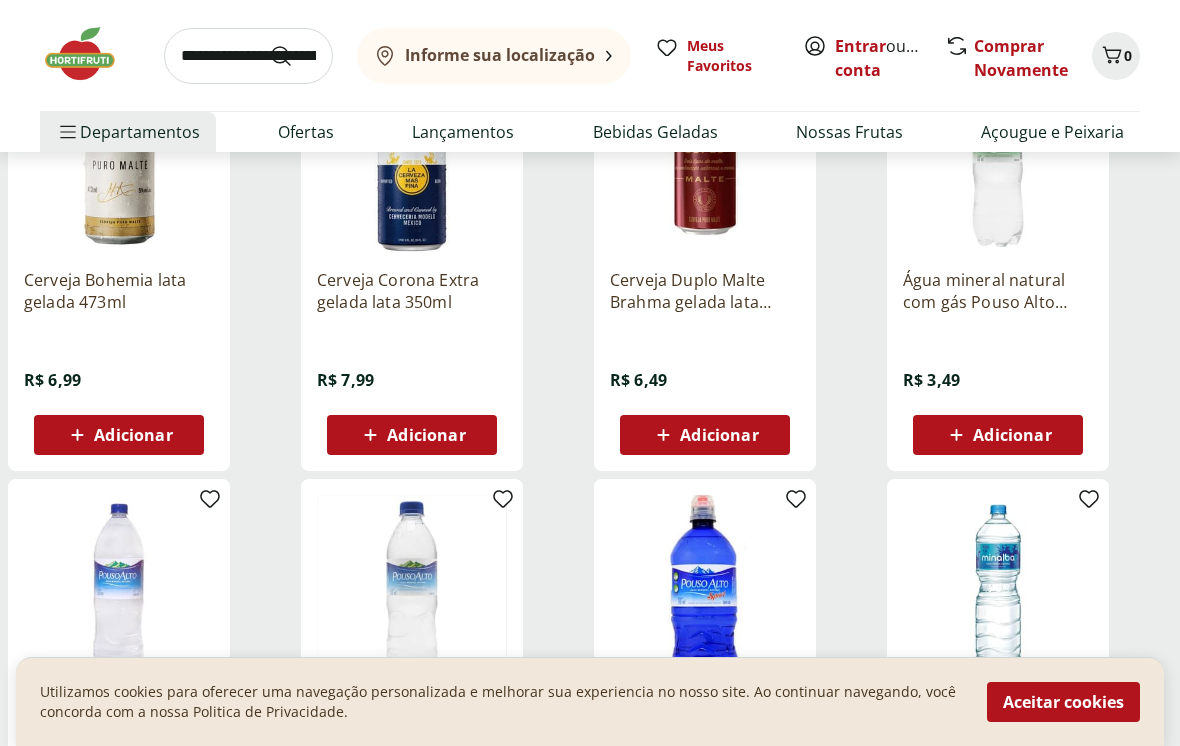 scroll, scrollTop: 770, scrollLeft: 0, axis: vertical 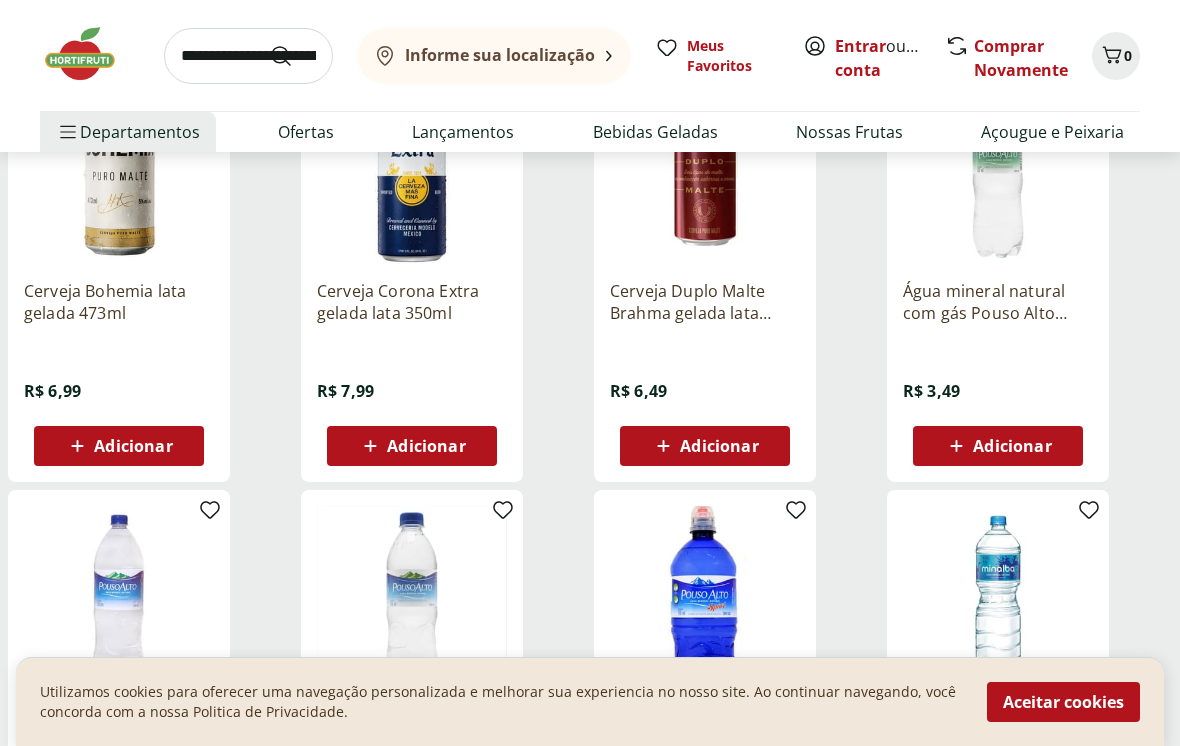 click on "Lançamentos" at bounding box center (463, 132) 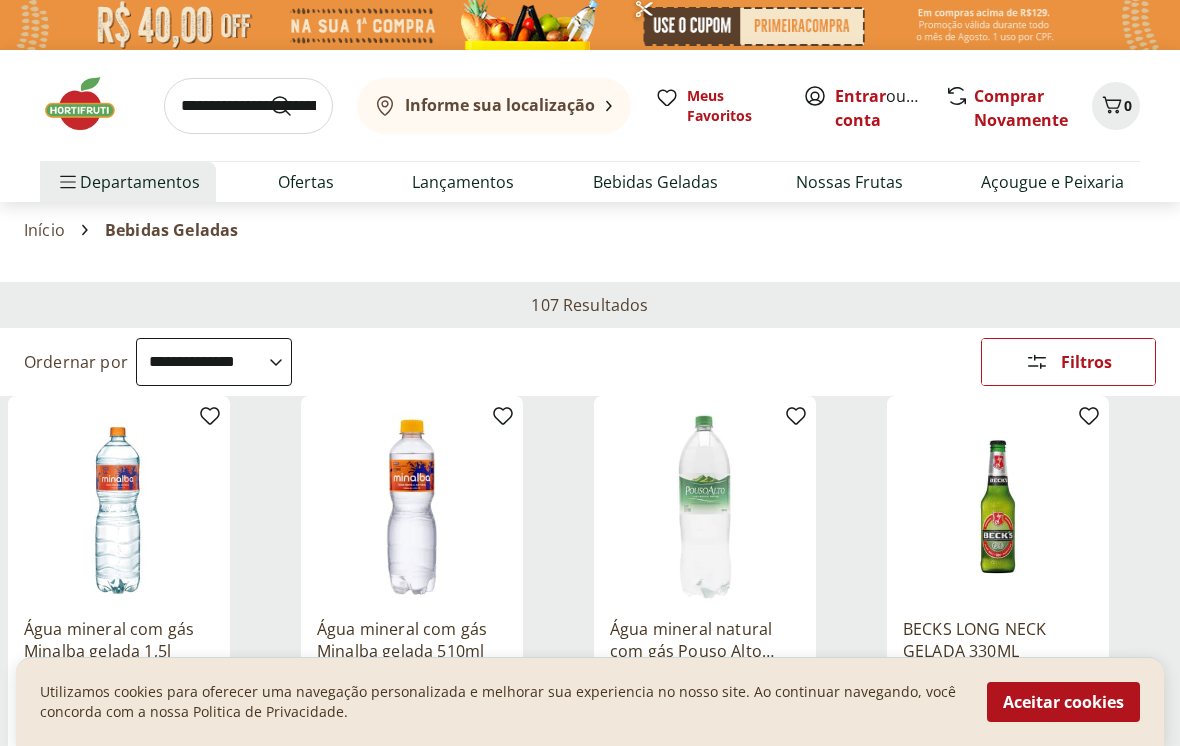 select on "**********" 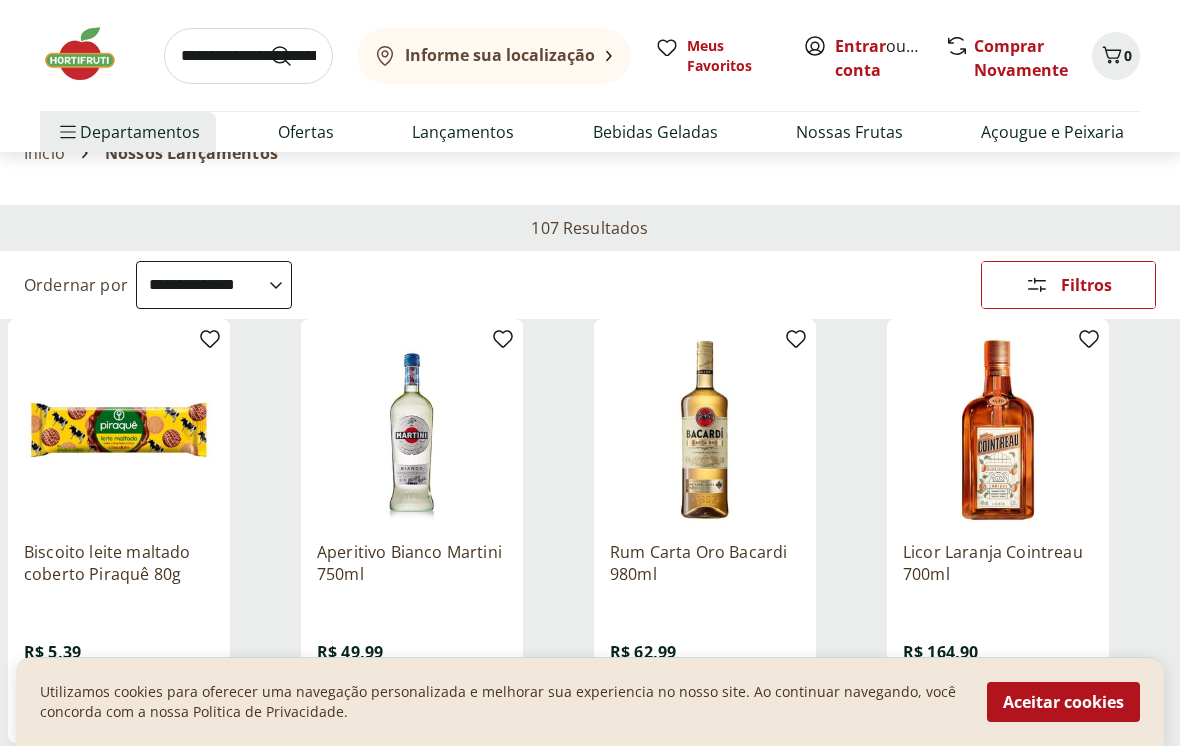 scroll, scrollTop: 0, scrollLeft: 0, axis: both 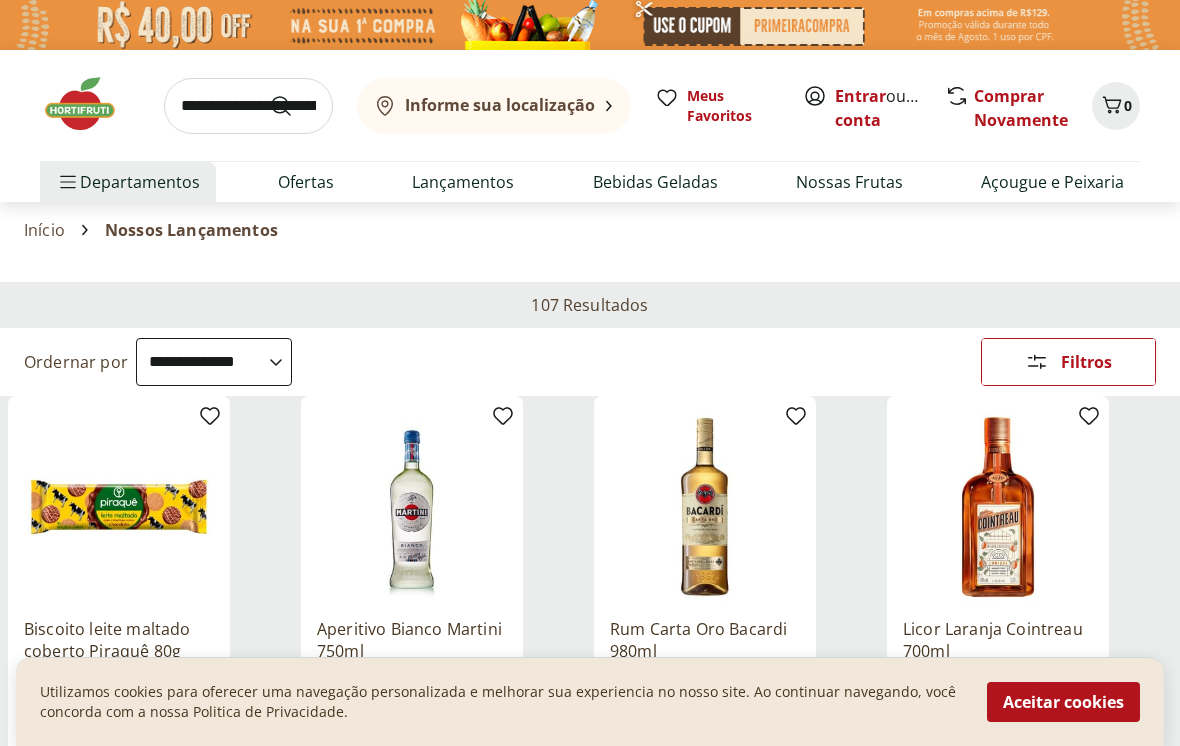 click on "Ofertas" at bounding box center (306, 182) 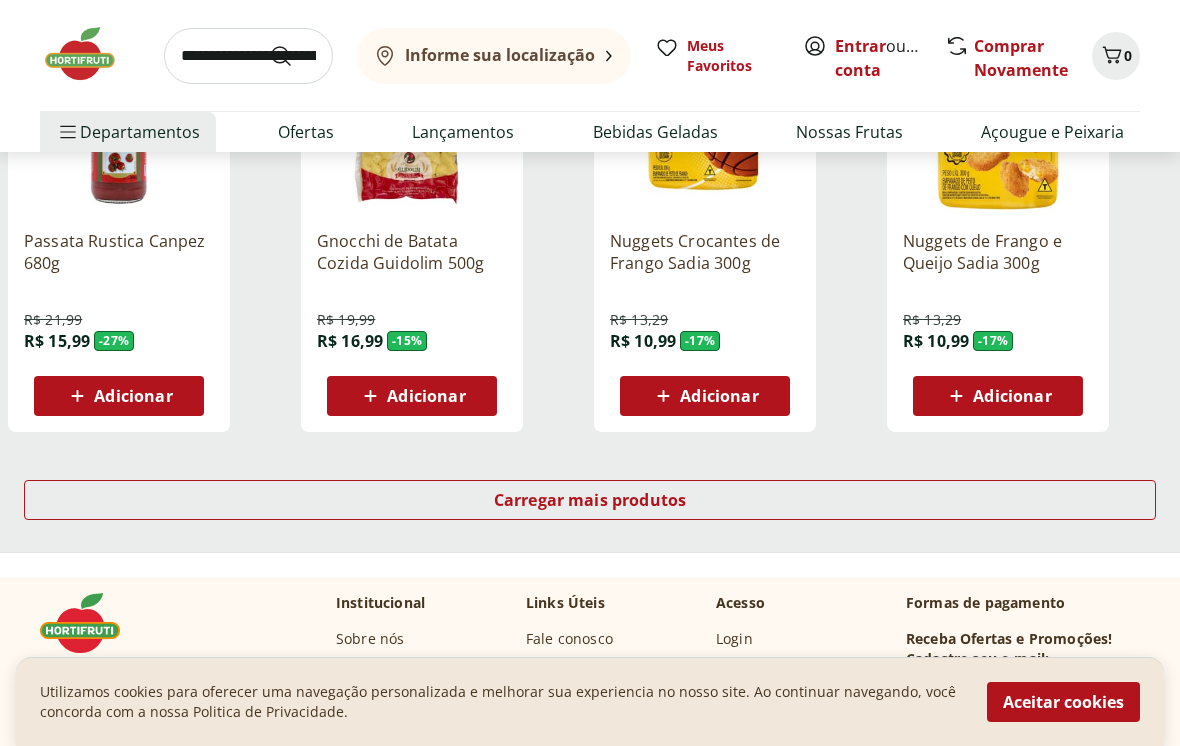 scroll, scrollTop: 1254, scrollLeft: 0, axis: vertical 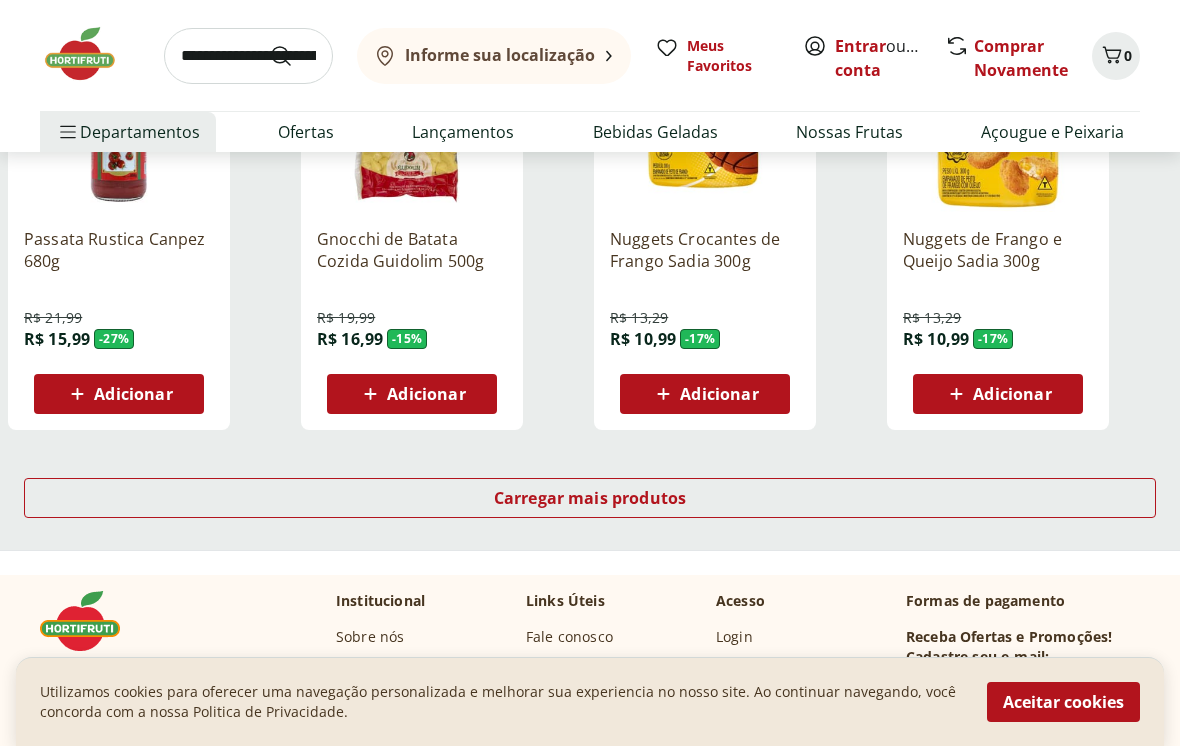 click on "Carregar mais produtos" at bounding box center [590, 498] 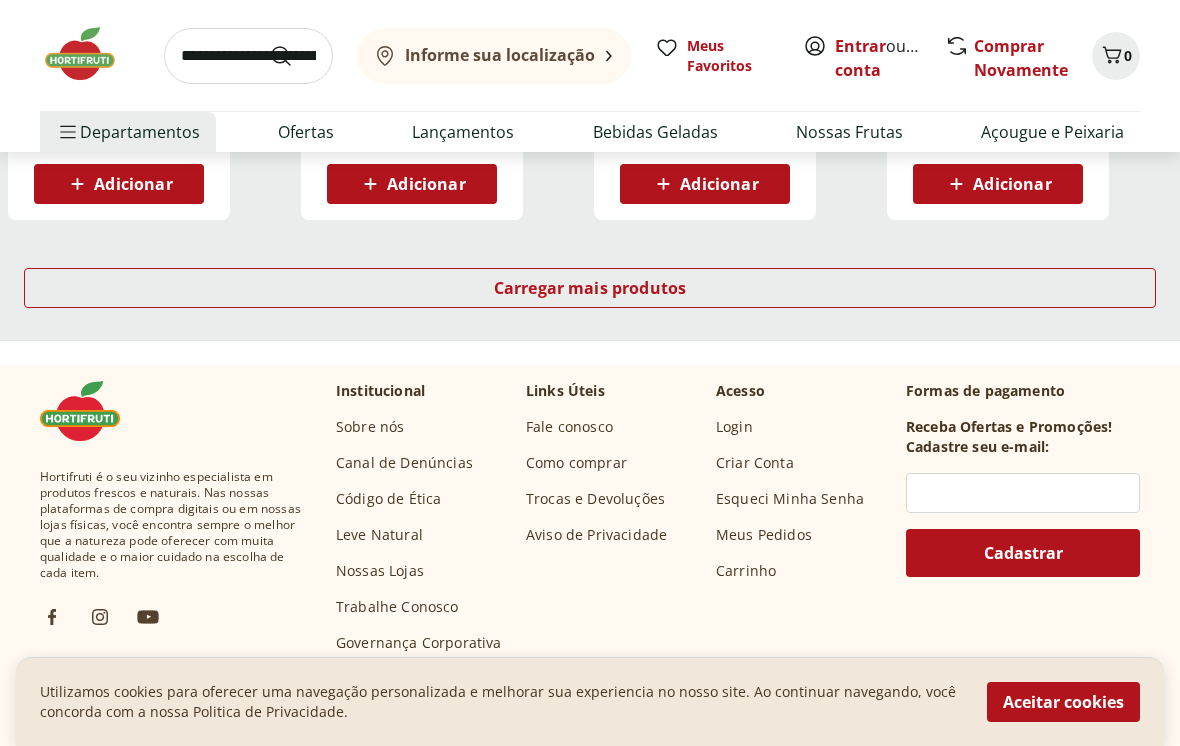 scroll, scrollTop: 2785, scrollLeft: 0, axis: vertical 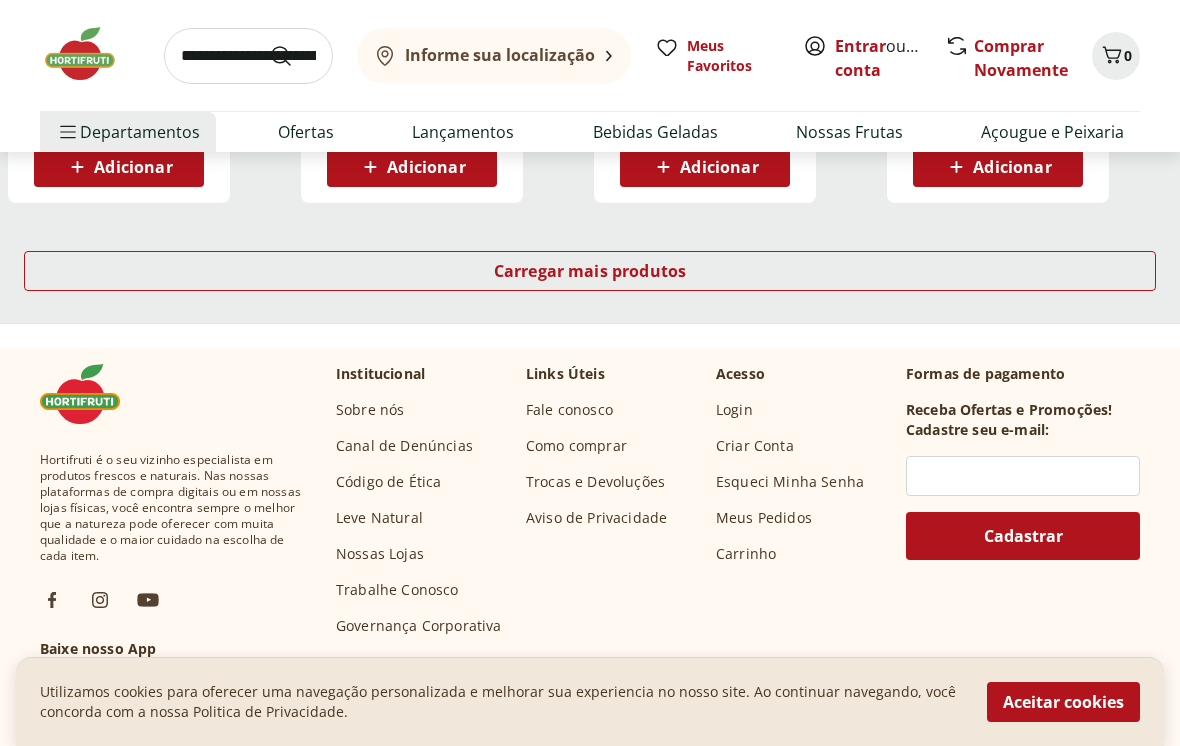 click on "Carregar mais produtos" at bounding box center [590, 271] 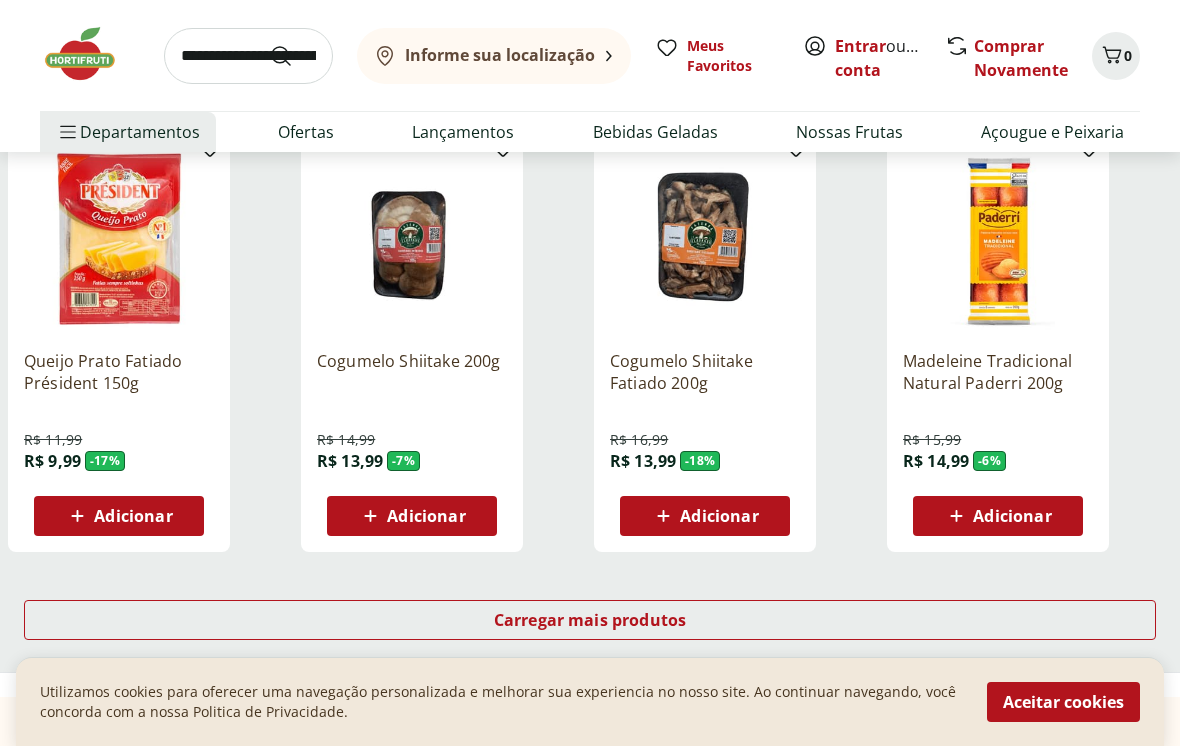 scroll, scrollTop: 3750, scrollLeft: 0, axis: vertical 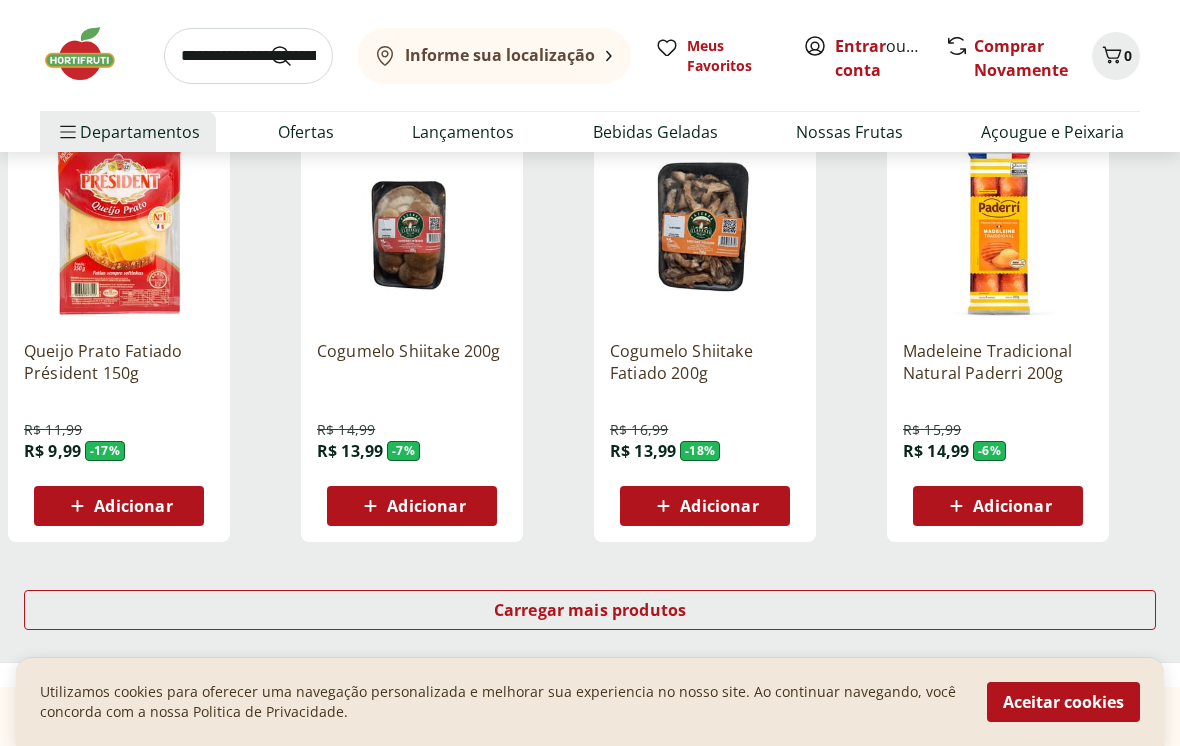 click on "Carregar mais produtos" at bounding box center (590, 610) 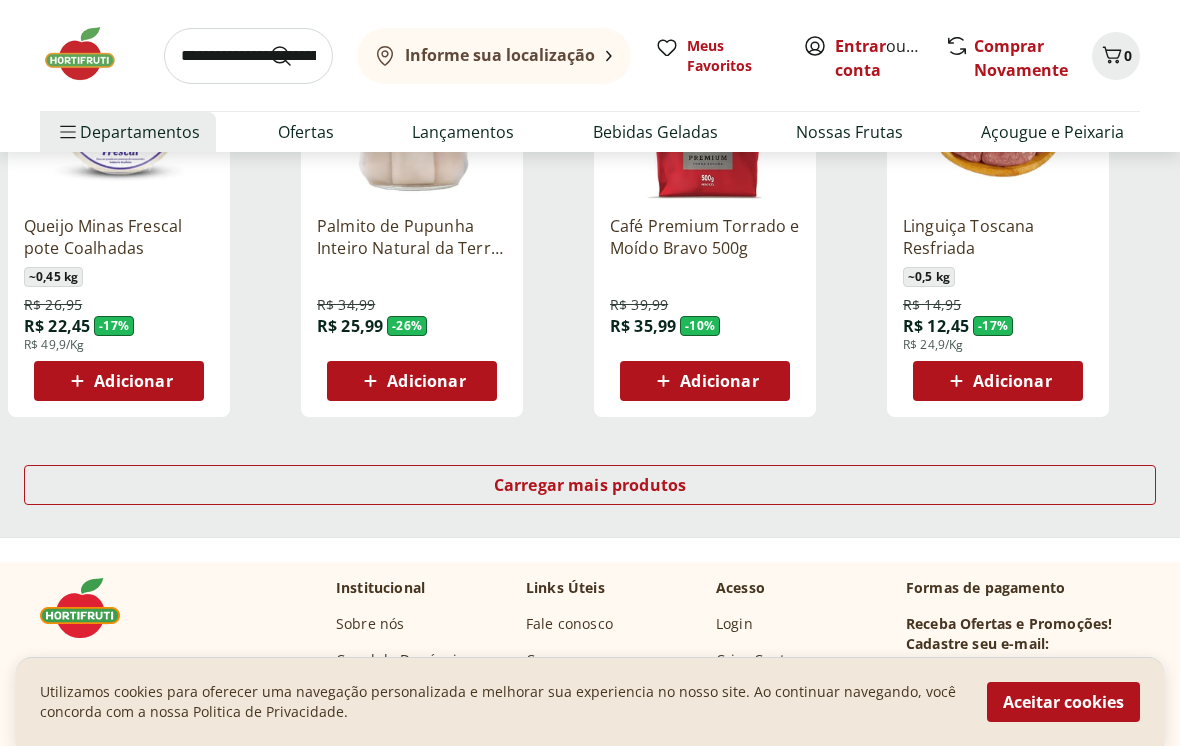 scroll, scrollTop: 5184, scrollLeft: 0, axis: vertical 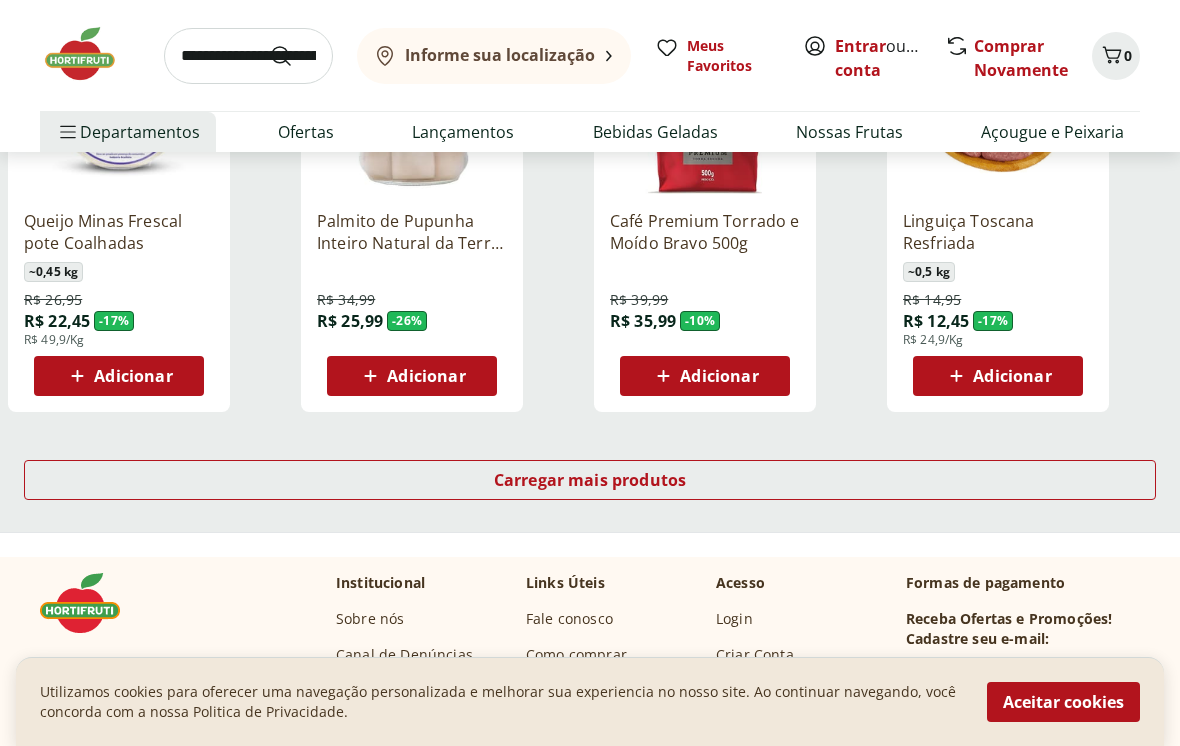 click on "Carregar mais produtos" at bounding box center (590, 480) 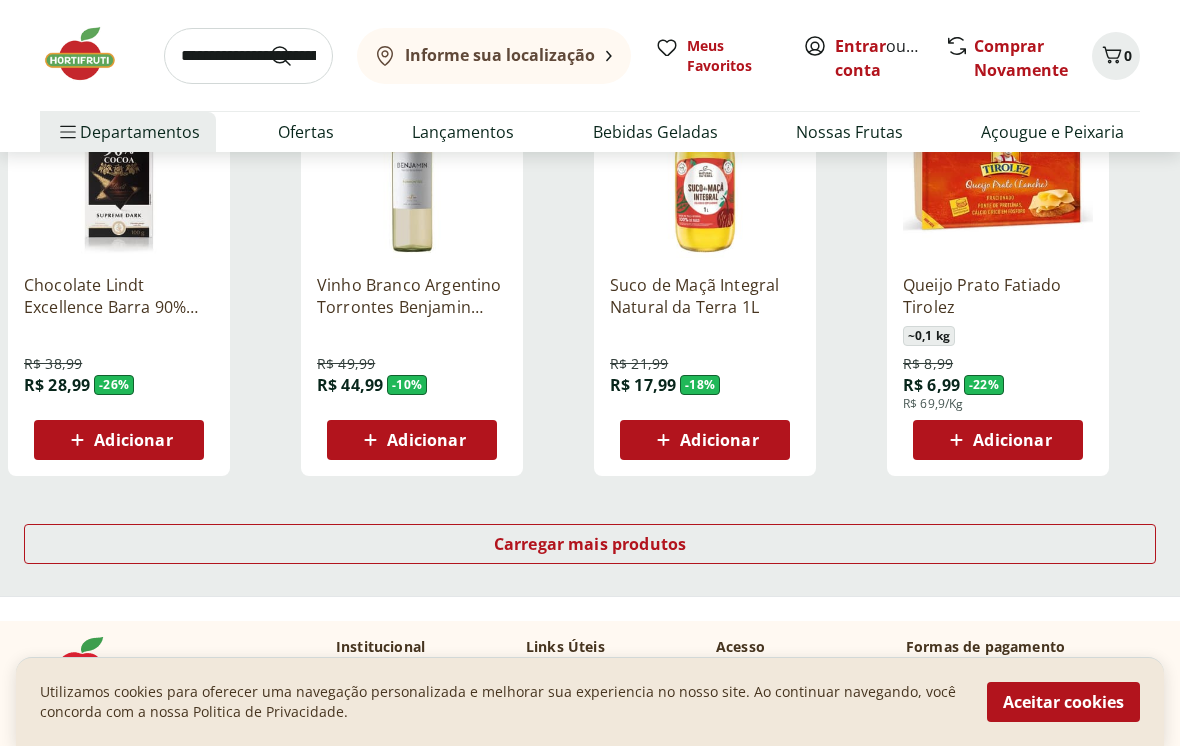 scroll, scrollTop: 6424, scrollLeft: 0, axis: vertical 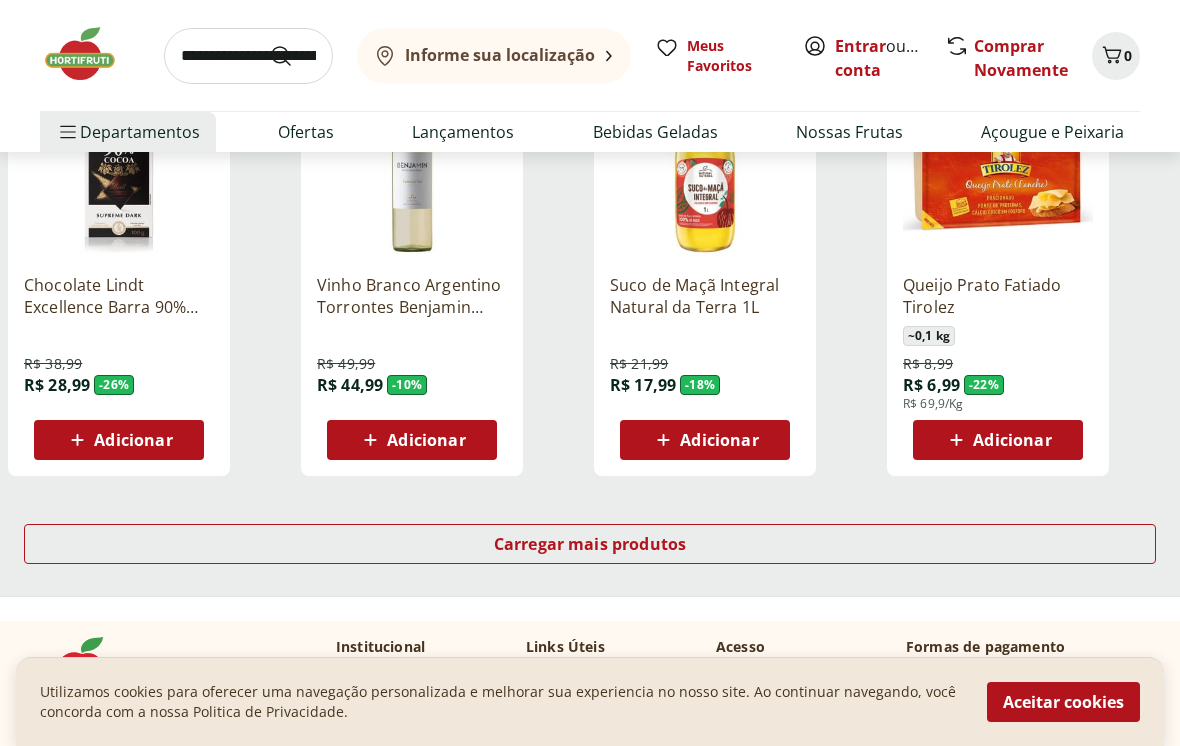 click on "Carregar mais produtos" at bounding box center (590, 544) 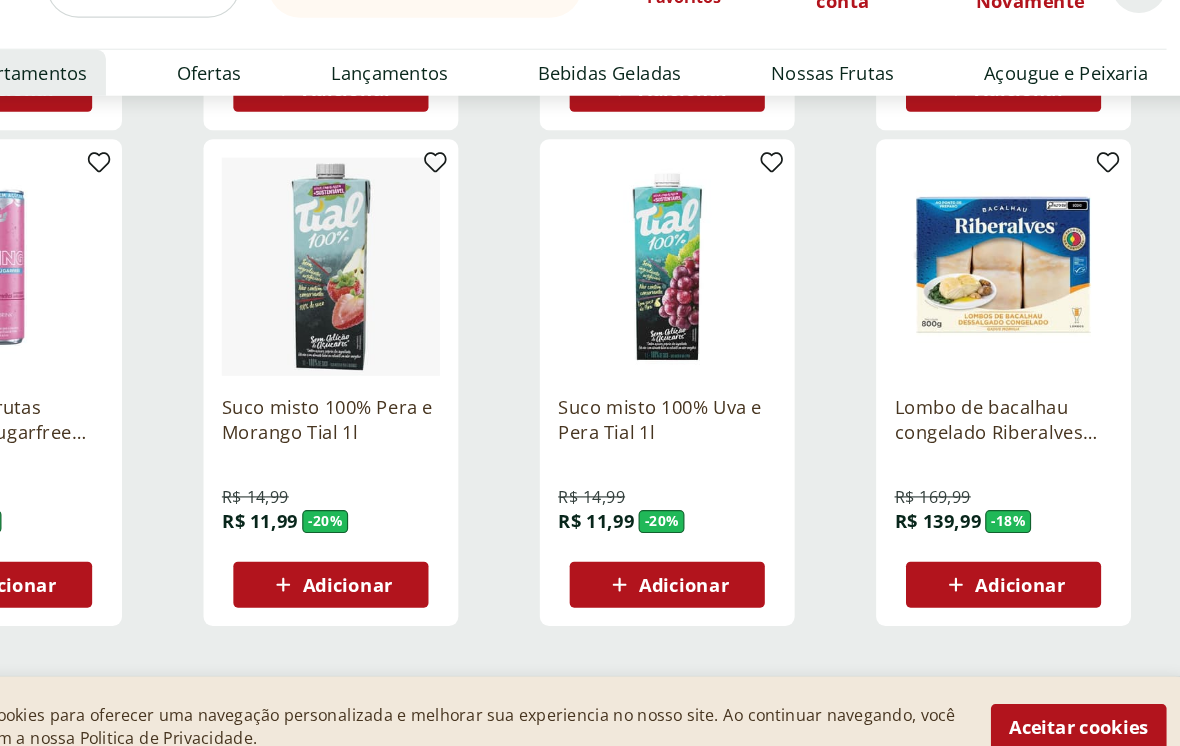 scroll, scrollTop: 7612, scrollLeft: 0, axis: vertical 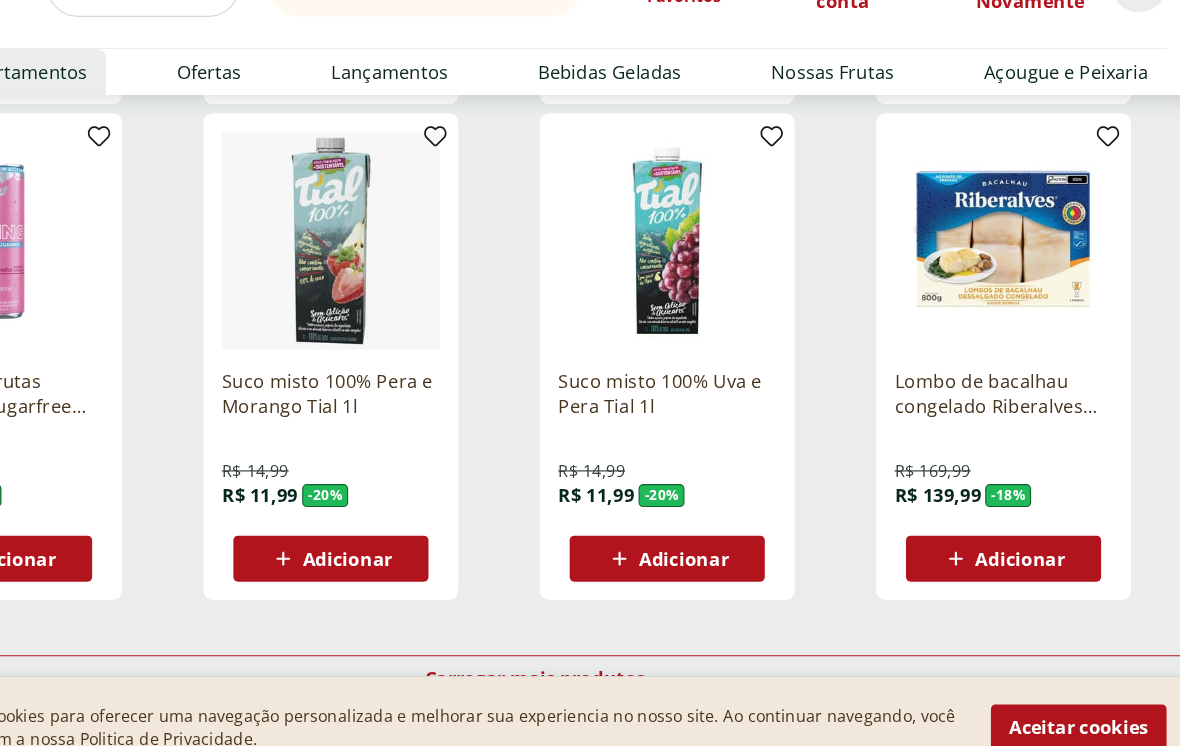 click on "Lombo de bacalhau congelado Riberalves 800g" at bounding box center [998, 412] 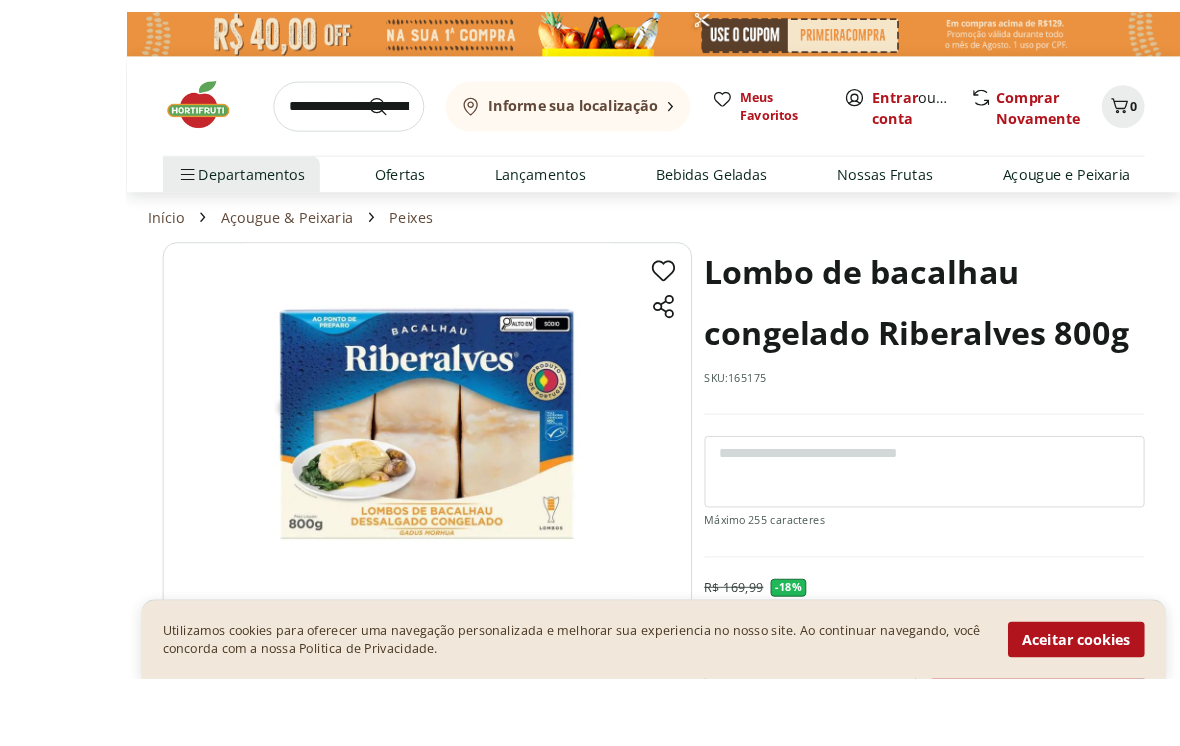 scroll, scrollTop: 23, scrollLeft: 0, axis: vertical 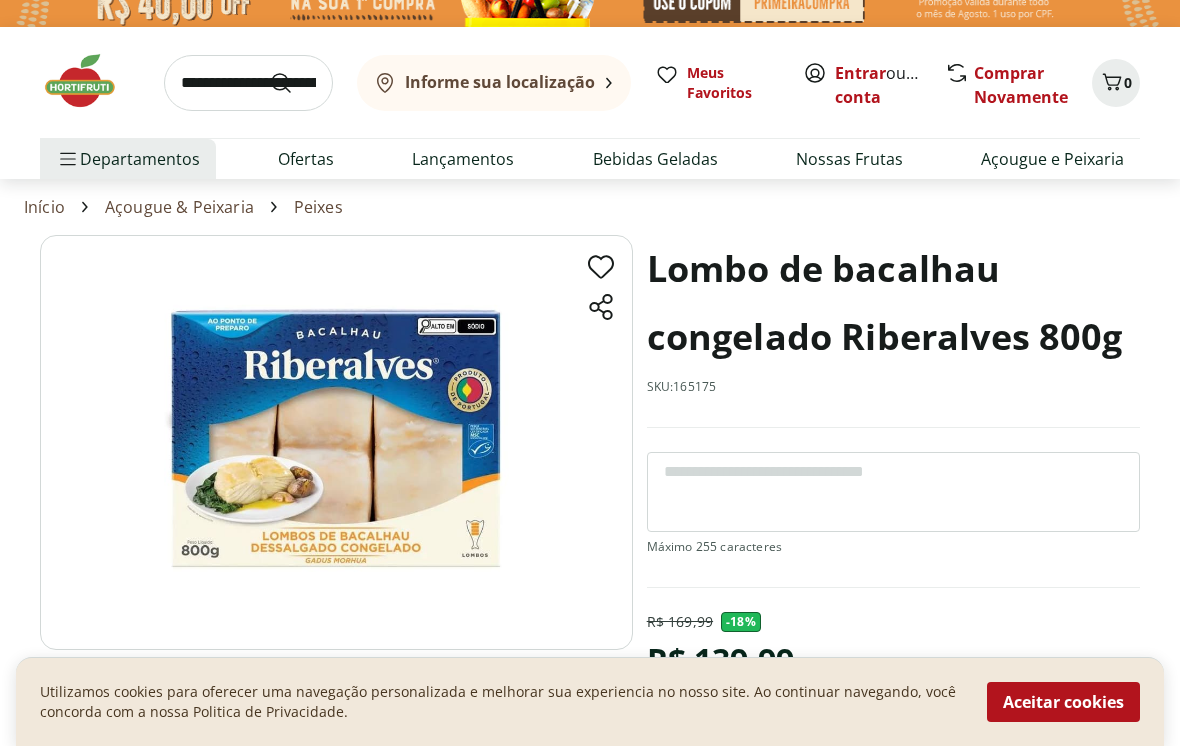 click on "Lombo de bacalhau congelado Riberalves 800g" at bounding box center [893, 303] 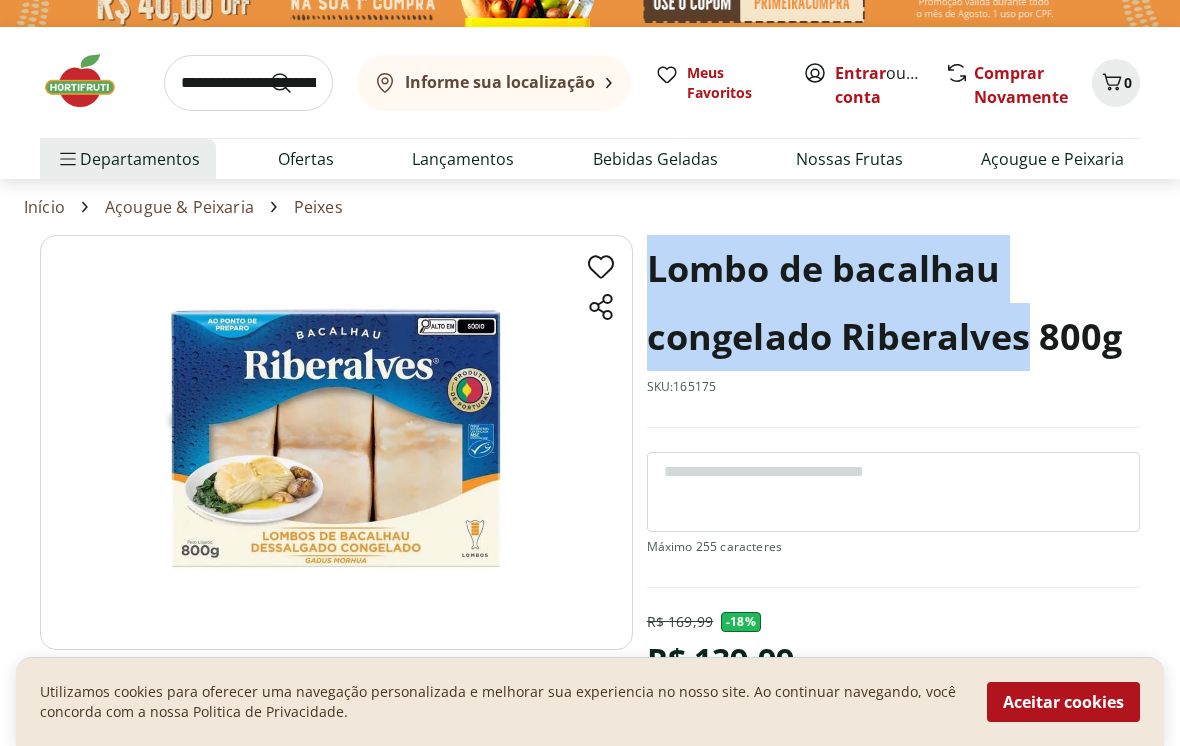 scroll, scrollTop: 0, scrollLeft: 0, axis: both 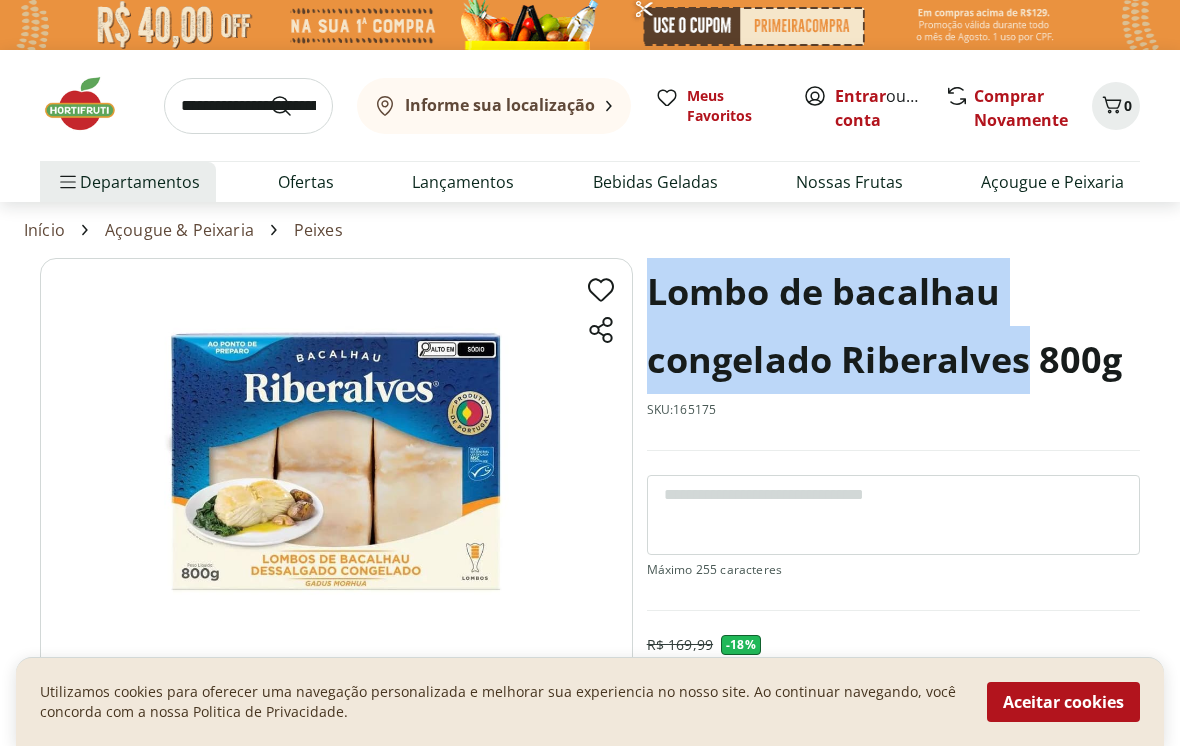 select on "**********" 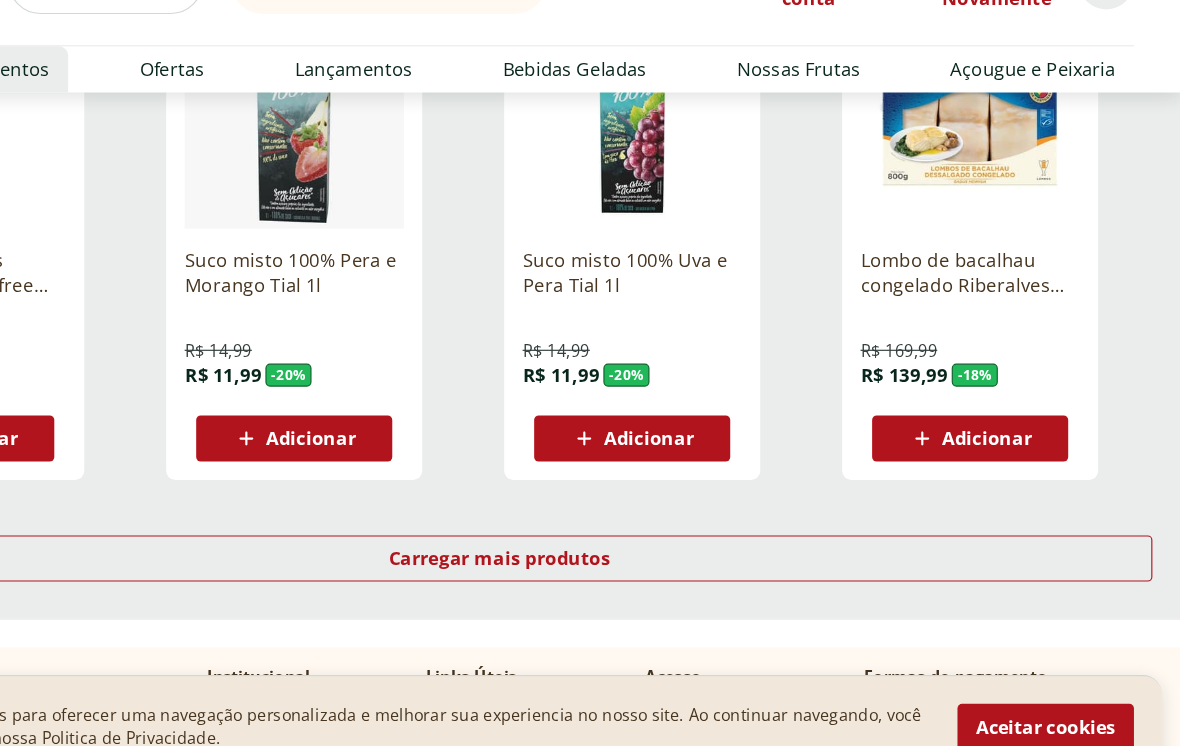 scroll, scrollTop: 7716, scrollLeft: 0, axis: vertical 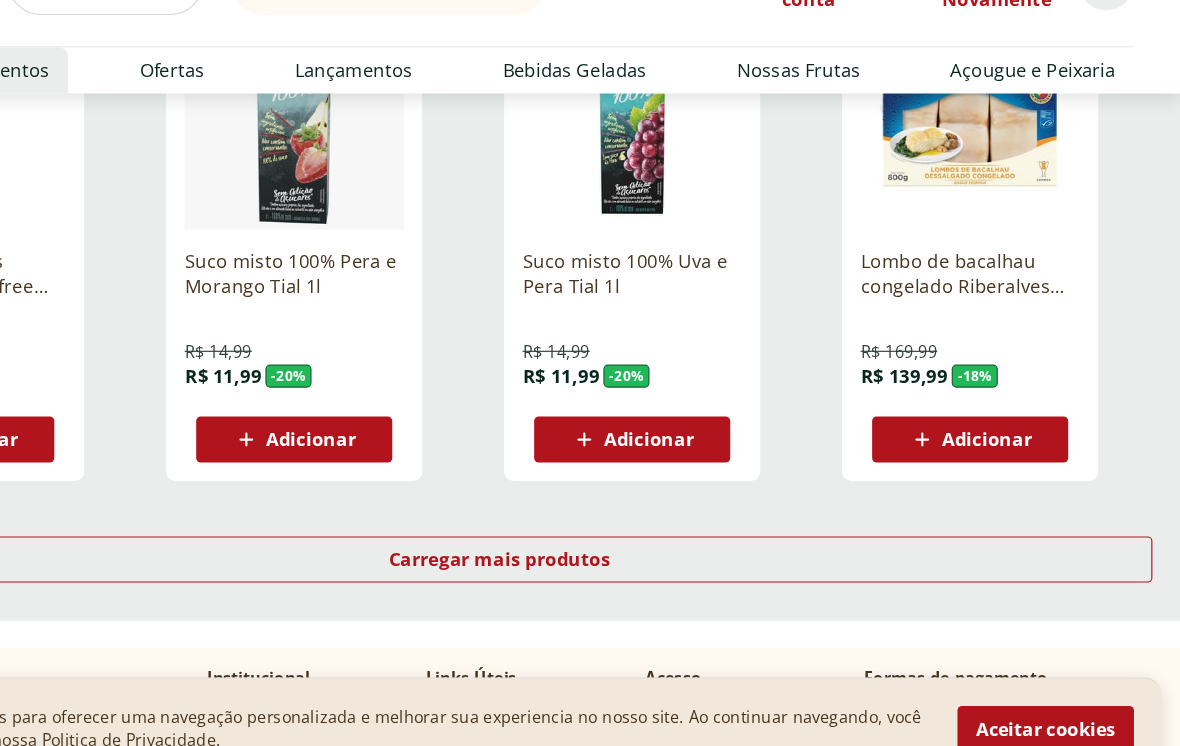 click on "Carregar mais produtos" at bounding box center [590, 556] 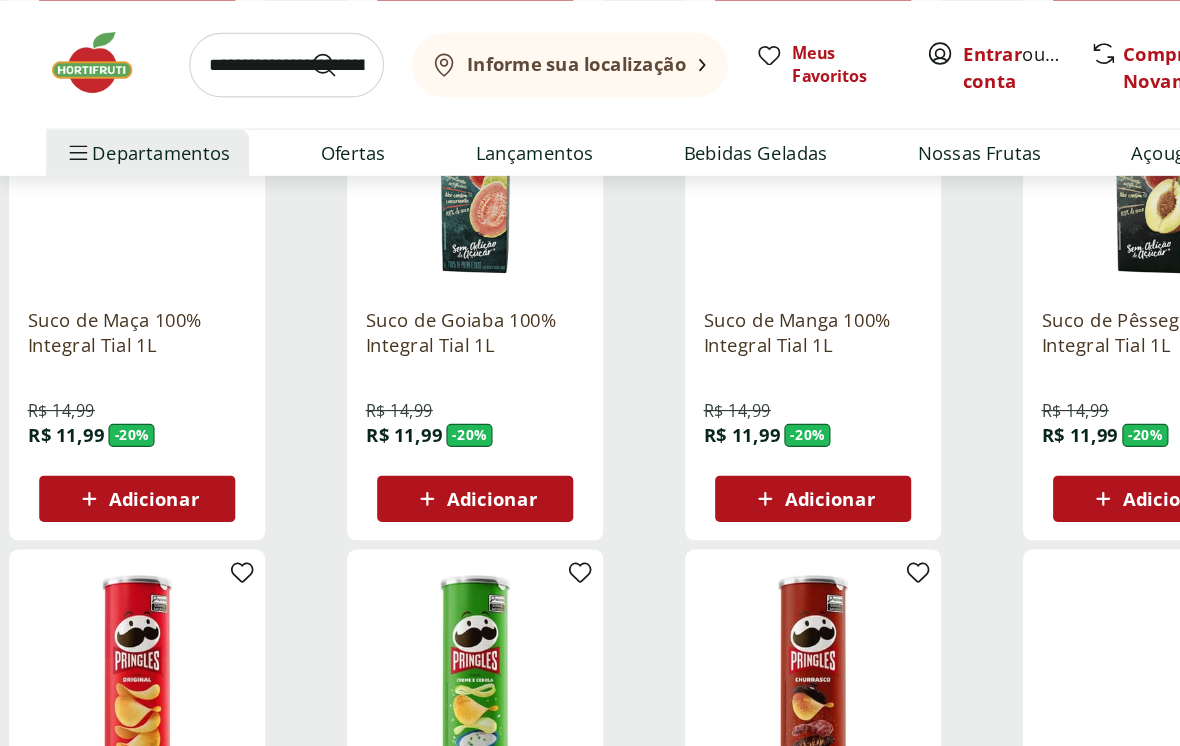 scroll, scrollTop: 5468, scrollLeft: 0, axis: vertical 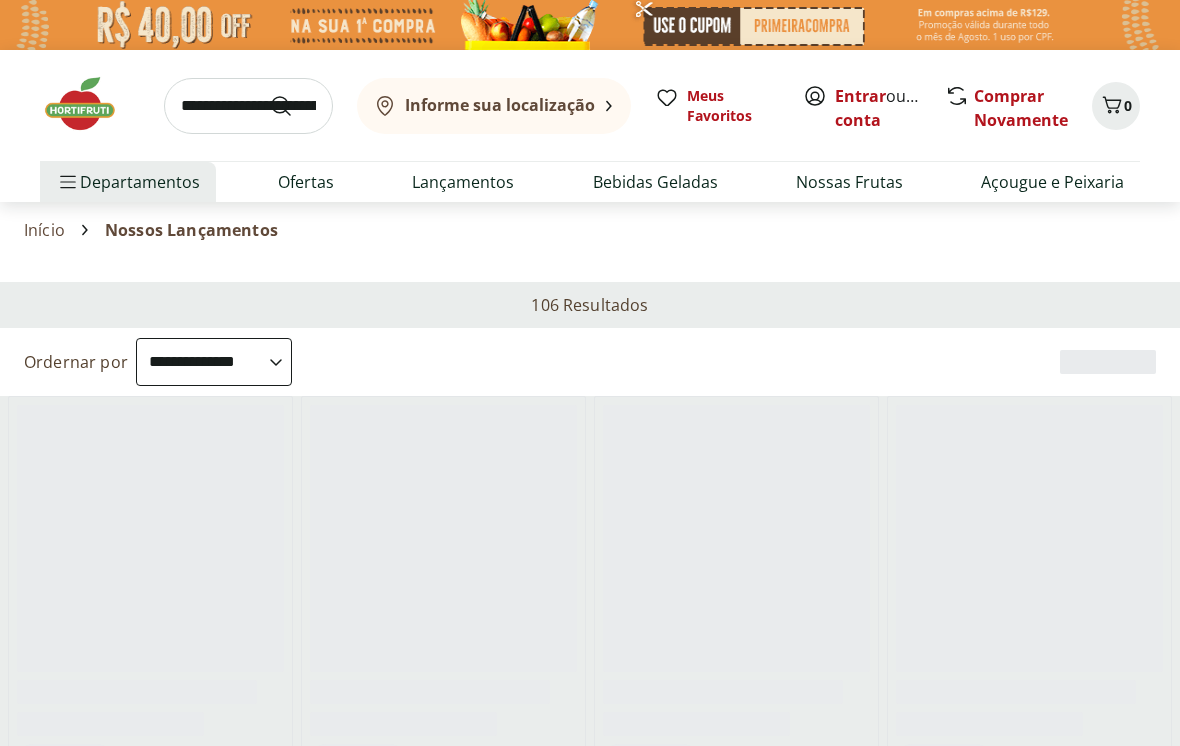 select on "**********" 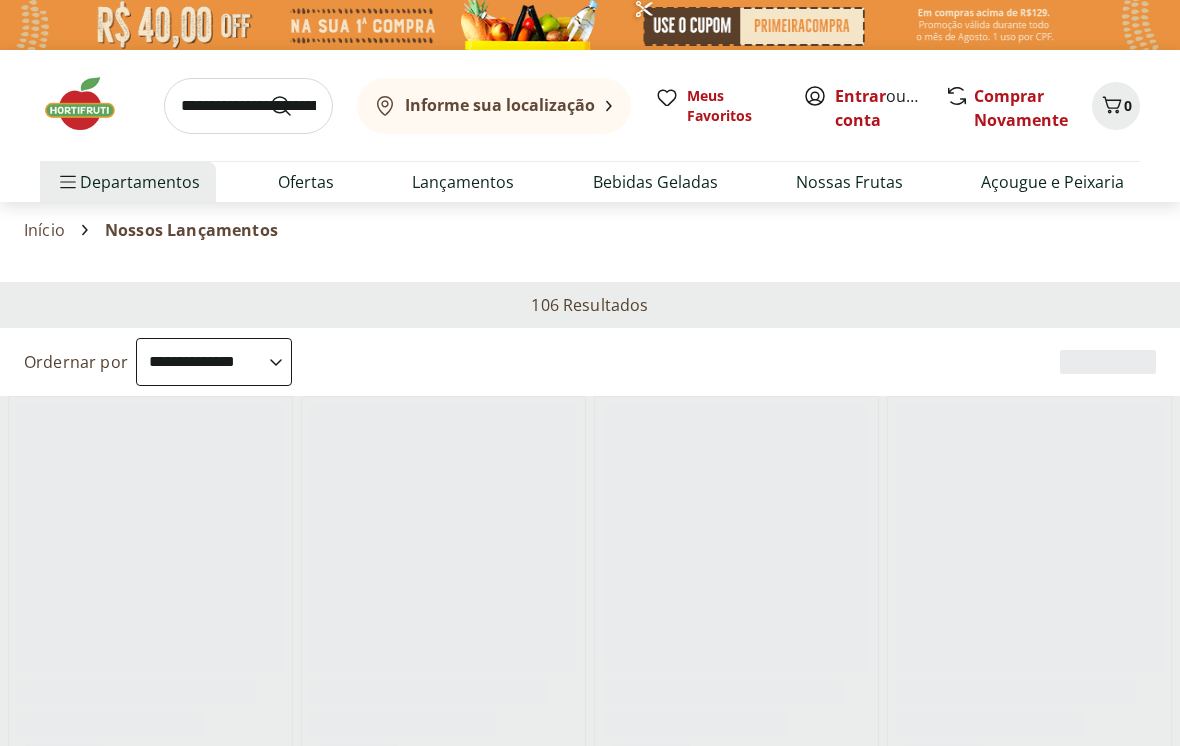 scroll, scrollTop: 0, scrollLeft: 0, axis: both 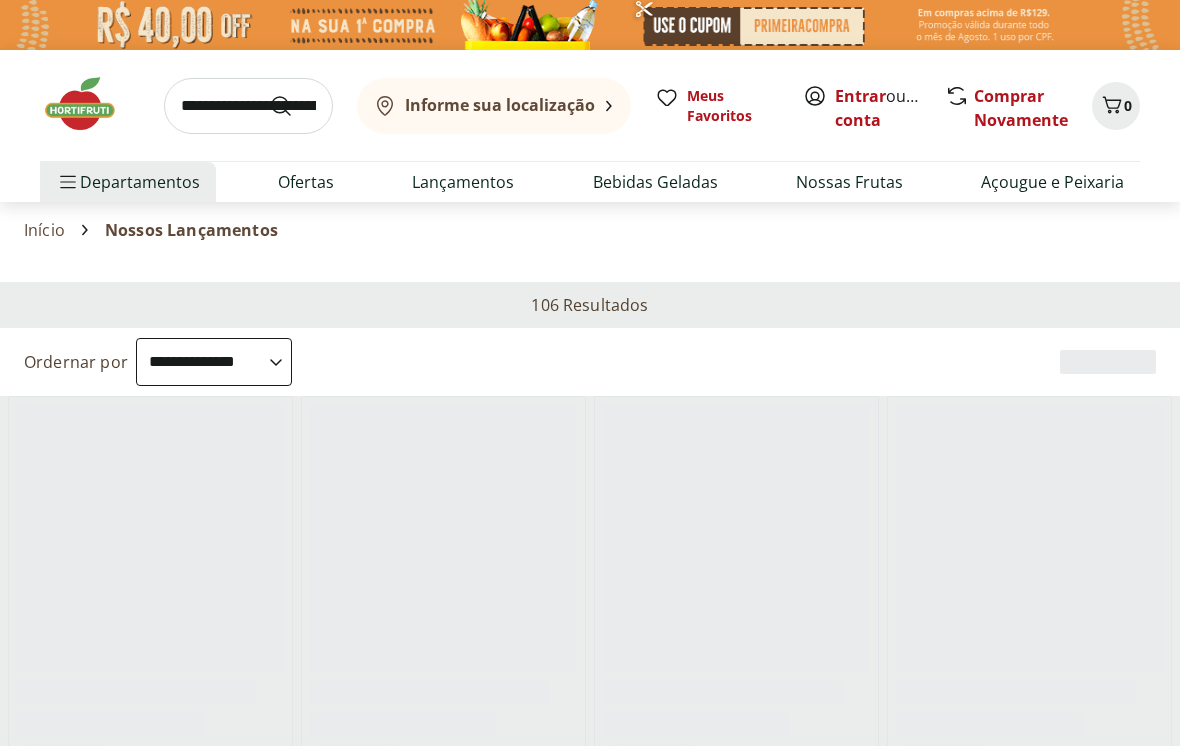 select on "**********" 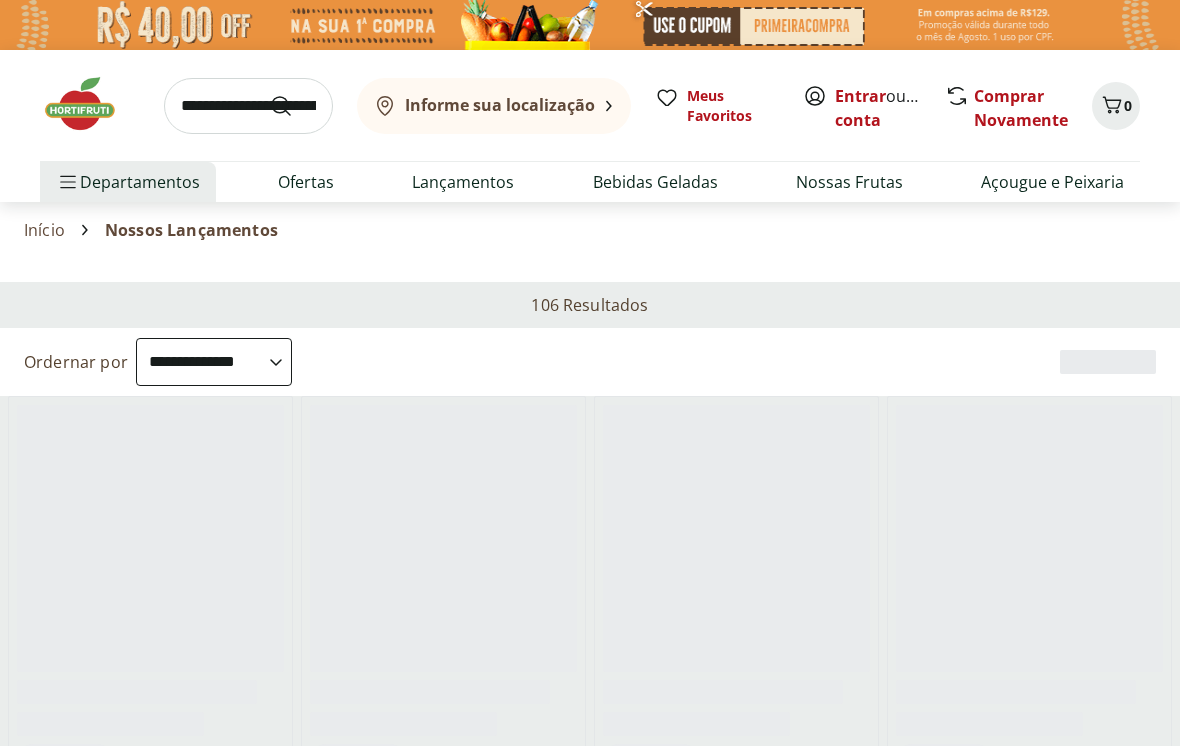 scroll, scrollTop: 0, scrollLeft: 0, axis: both 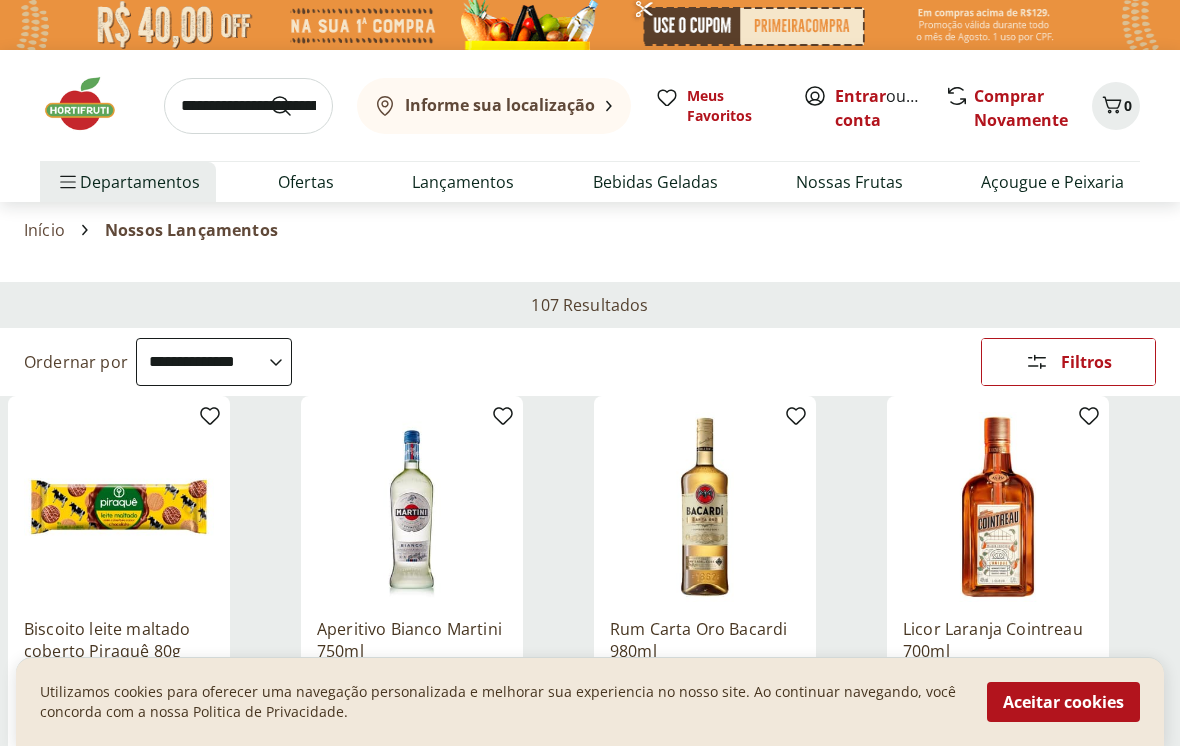 click at bounding box center (90, 104) 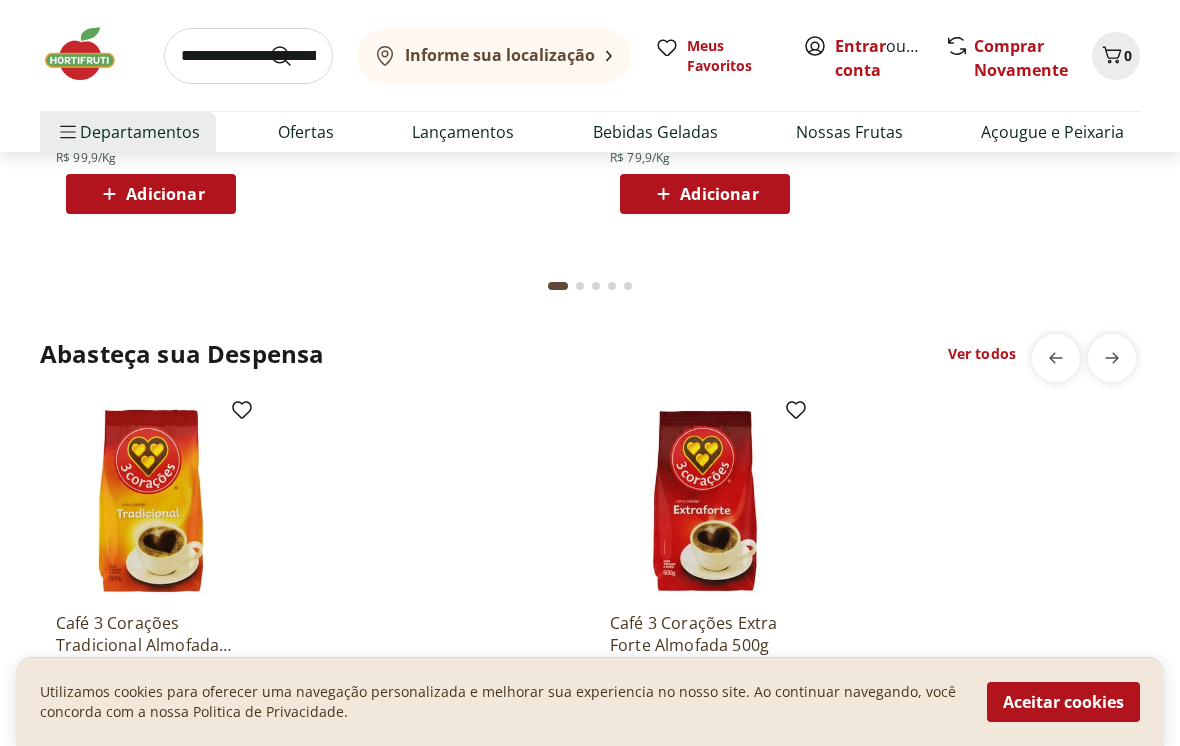 scroll, scrollTop: 2312, scrollLeft: 0, axis: vertical 